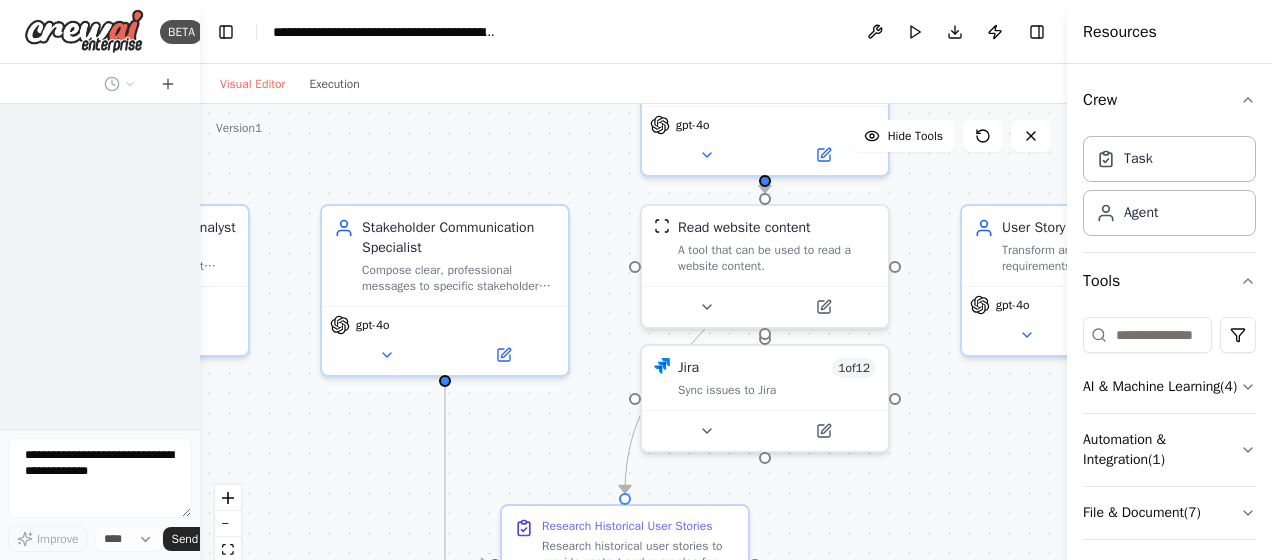 scroll, scrollTop: 0, scrollLeft: 0, axis: both 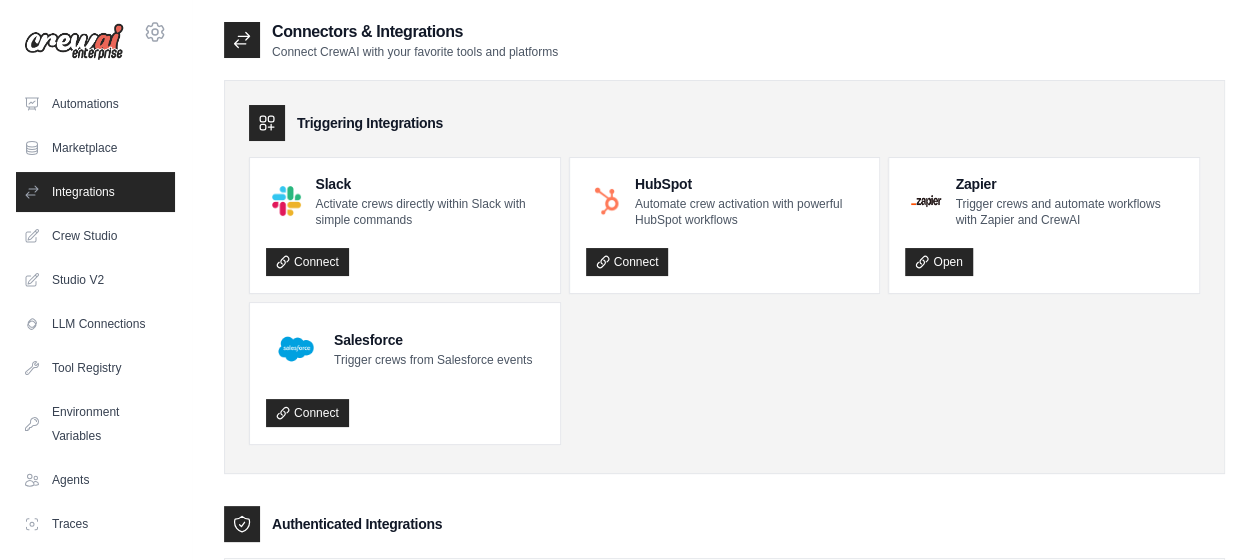 click on "Slack
Activate crews directly within Slack with simple commands
Connect
HubSpot
Automate crew activation with powerful HubSpot workflows
Connect
Zapier
Trigger crews and automate workflows with Zapier and CrewAI
Open" at bounding box center (724, 301) 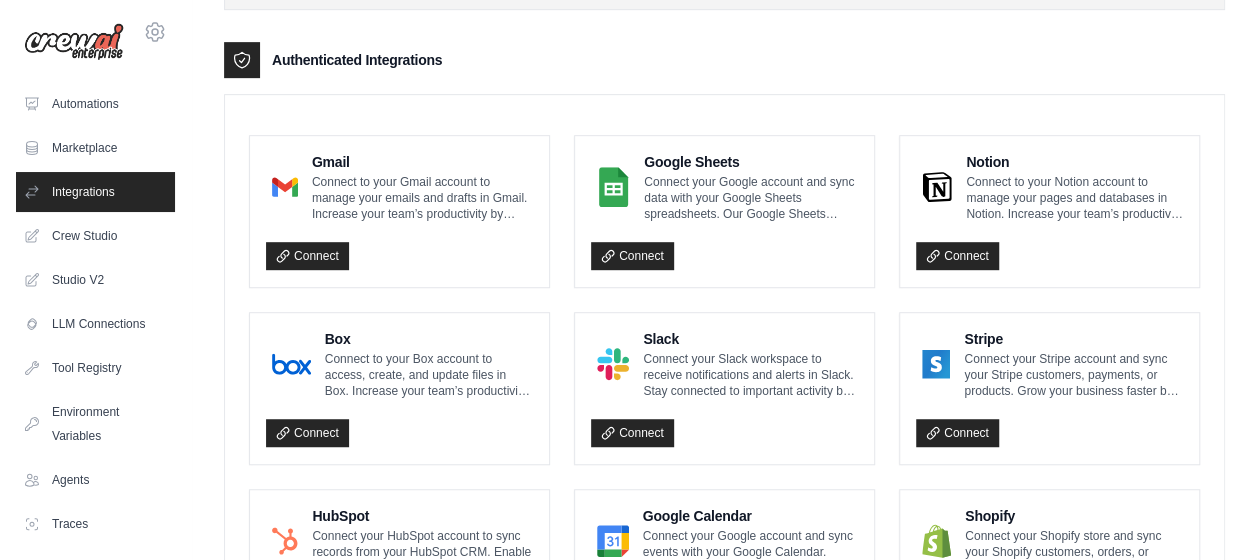 scroll, scrollTop: 466, scrollLeft: 0, axis: vertical 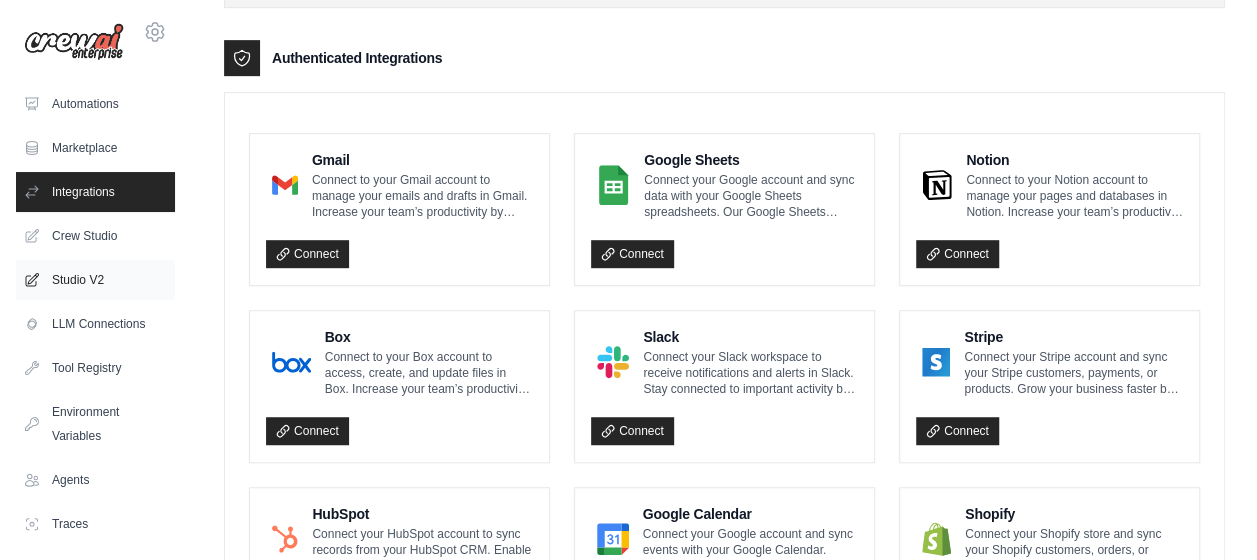click on "Studio V2" at bounding box center [95, 280] 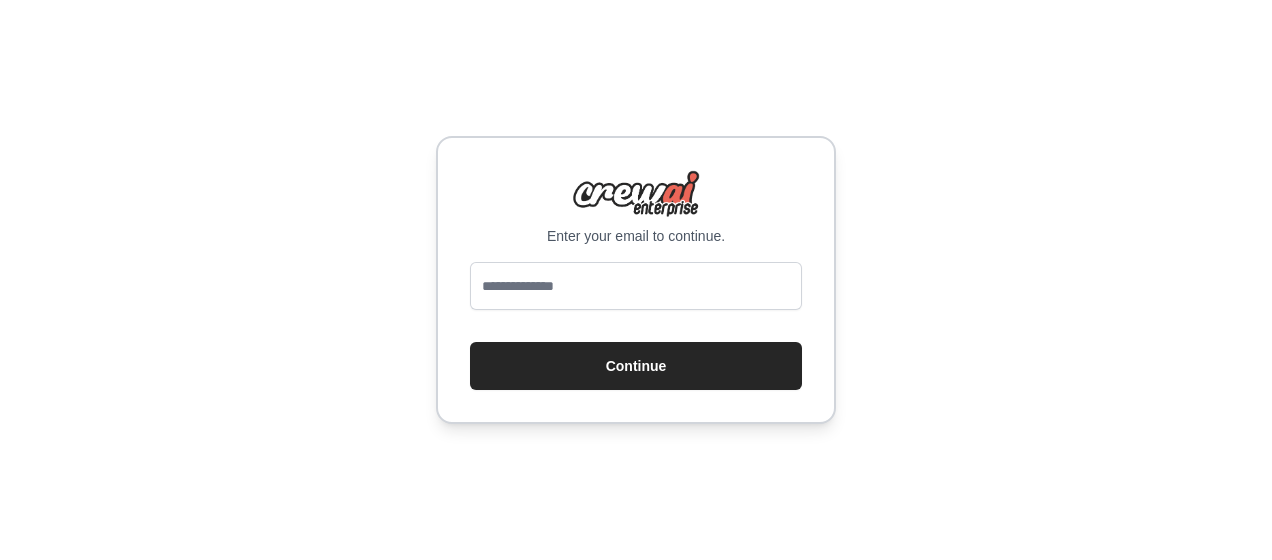 scroll, scrollTop: 0, scrollLeft: 0, axis: both 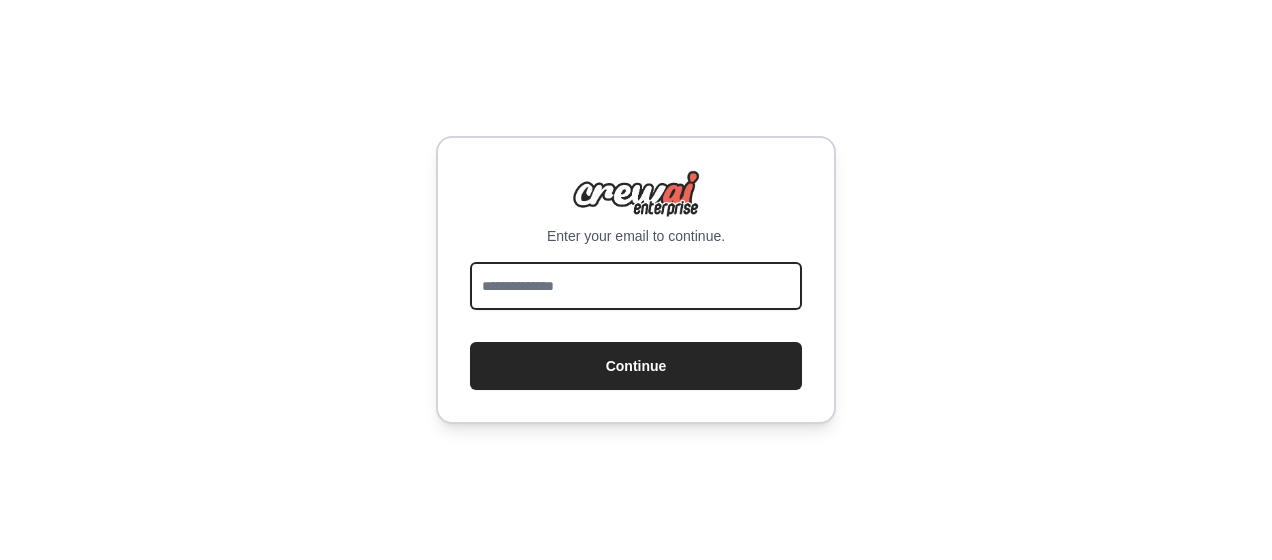 click at bounding box center [636, 286] 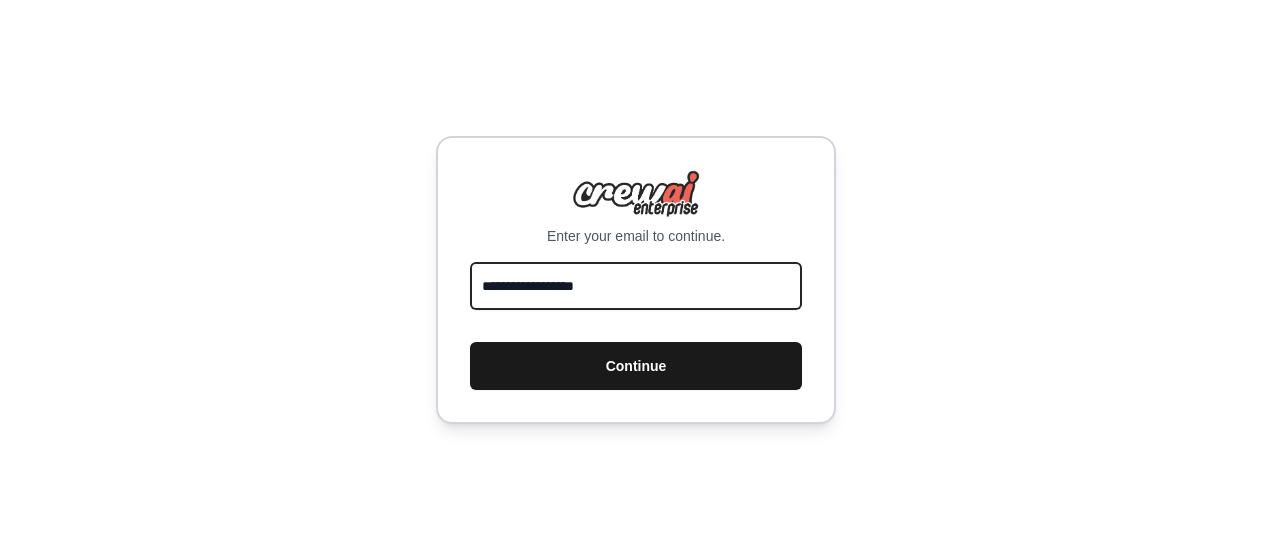 type on "**********" 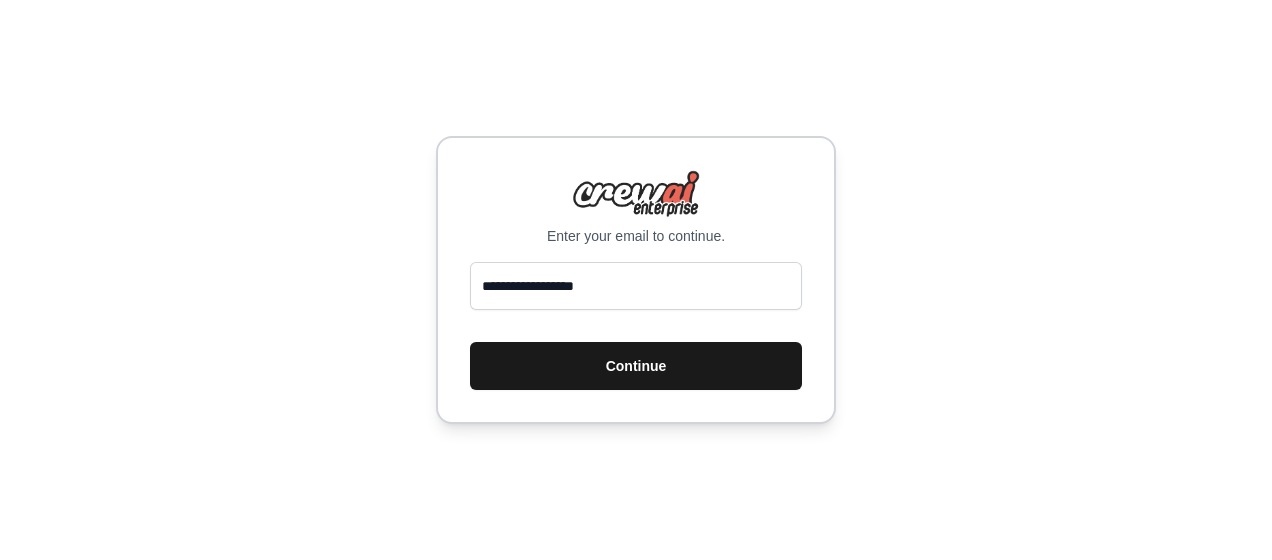 click on "Continue" at bounding box center [636, 366] 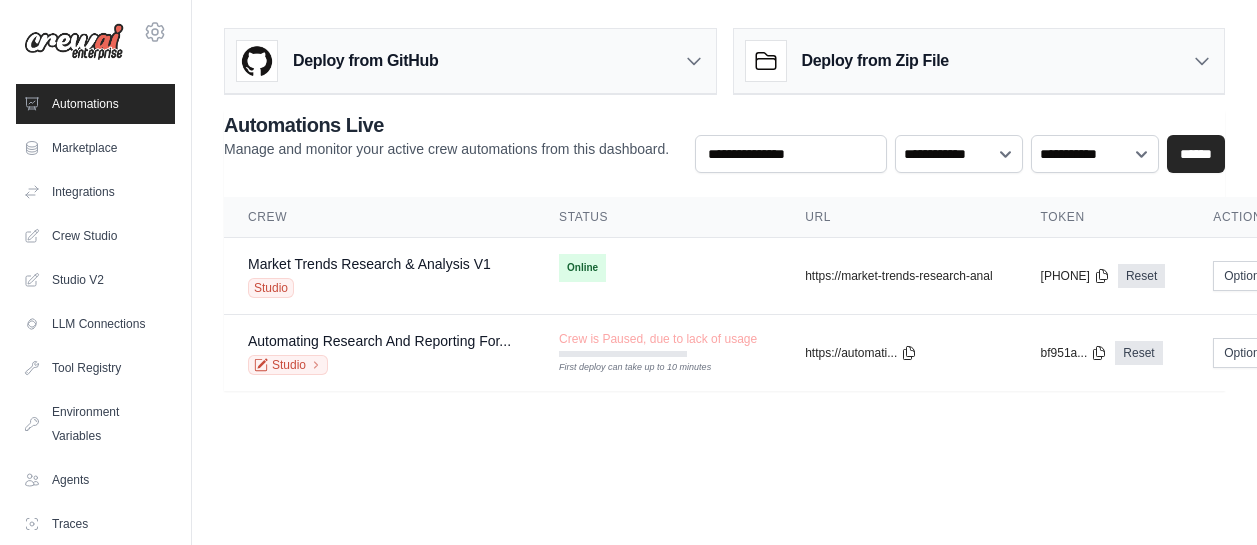 scroll, scrollTop: 0, scrollLeft: 0, axis: both 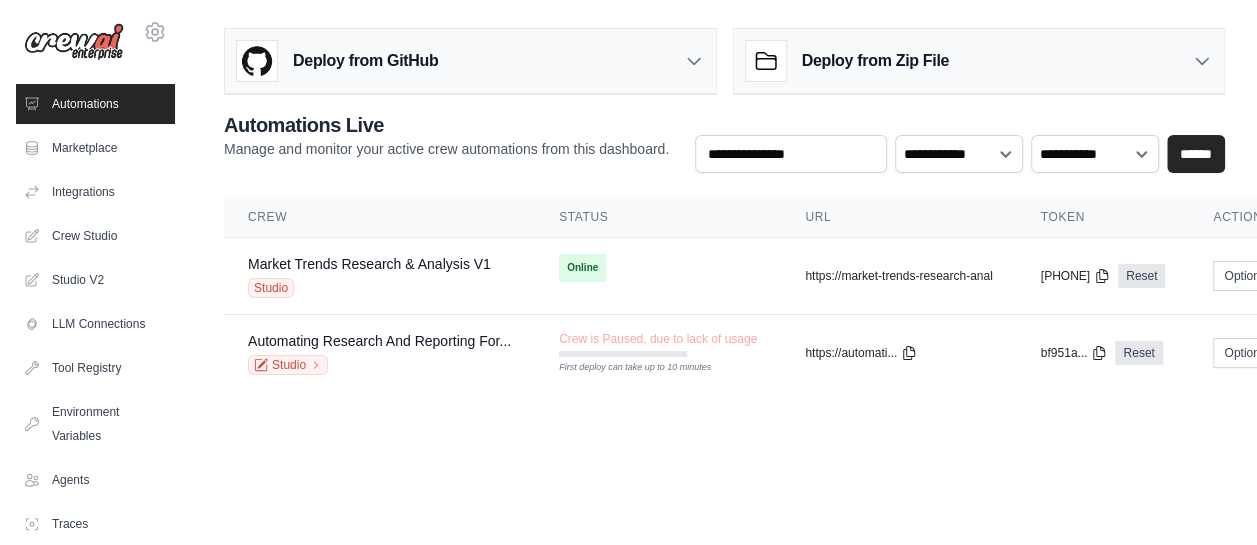 click on "jing.peng@usps.gov
Settings
Automations
Marketplace
Integrations" at bounding box center [628, 272] 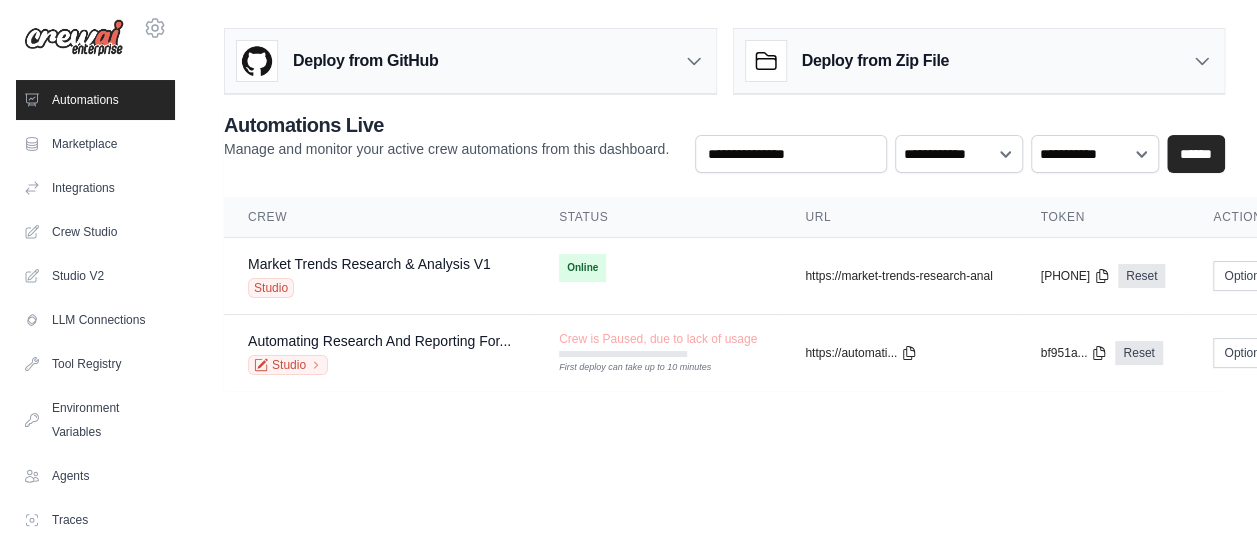 scroll, scrollTop: 9, scrollLeft: 0, axis: vertical 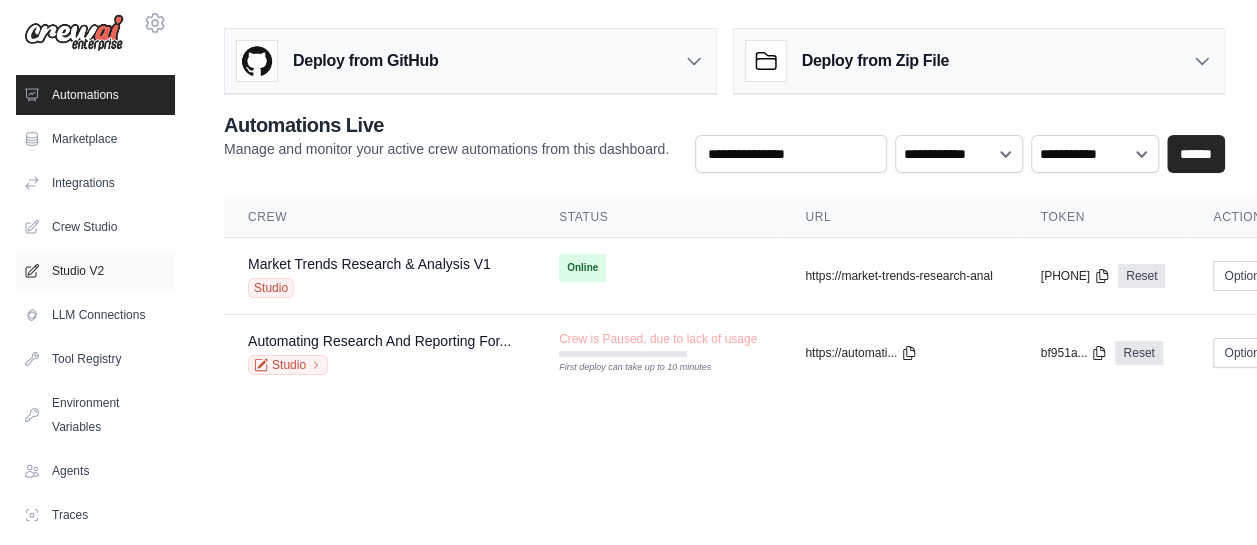 click on "Studio V2" at bounding box center (95, 271) 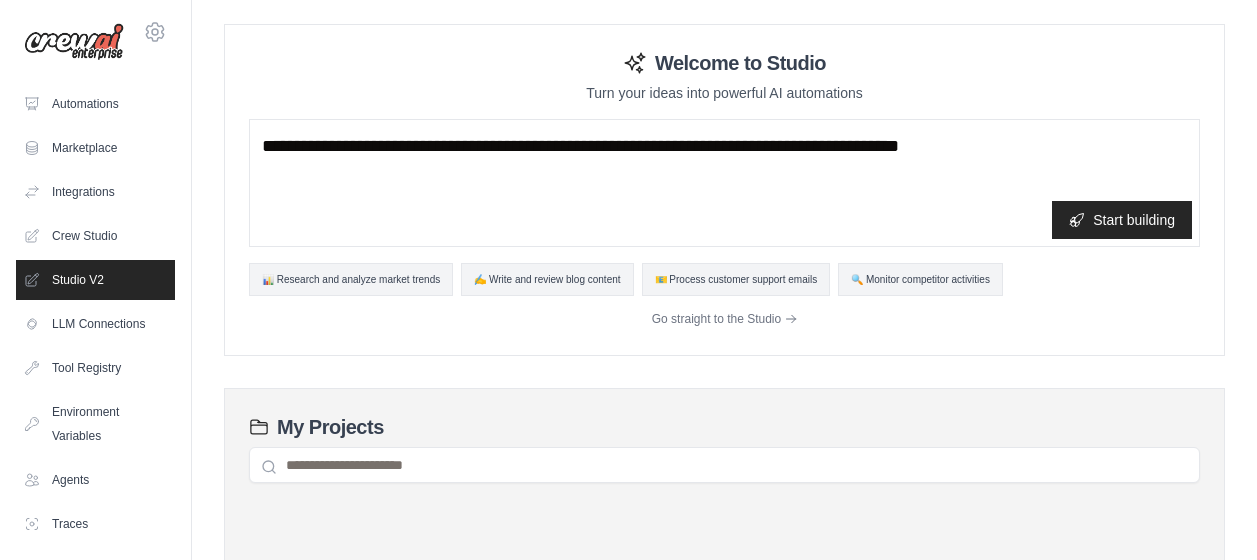 scroll, scrollTop: 0, scrollLeft: 0, axis: both 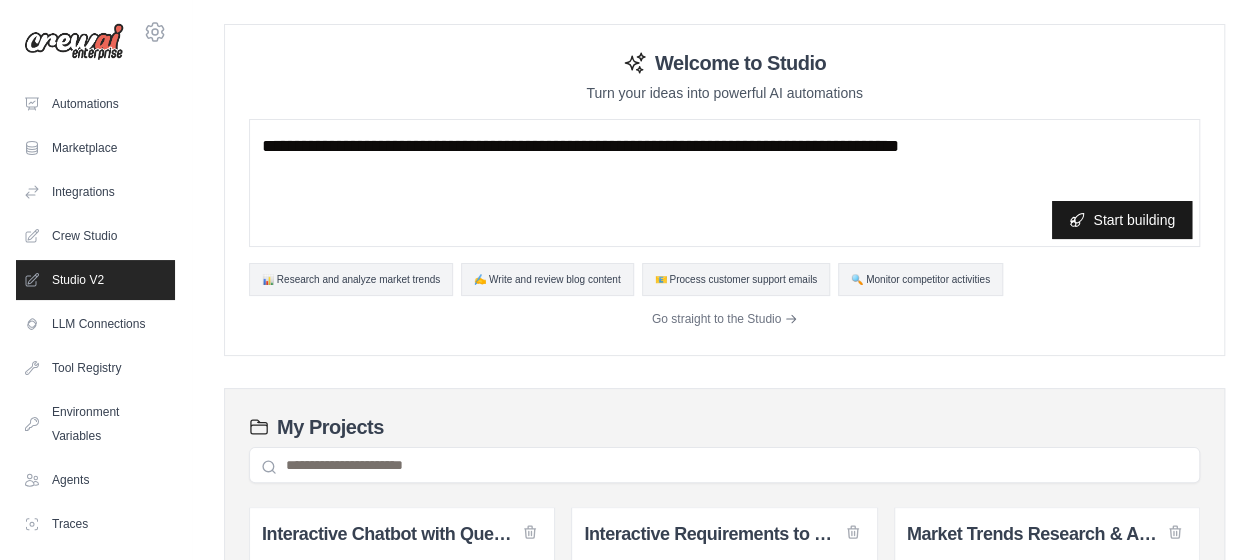 click on "Start building" at bounding box center (1122, 220) 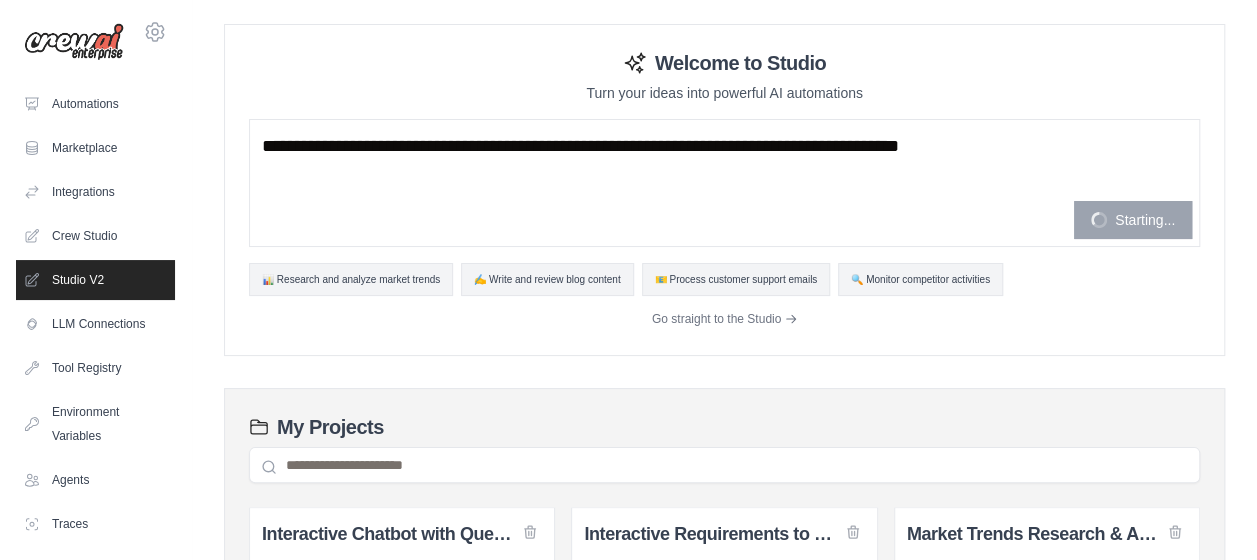click on "Starting... 📊 Research and analyze market trends ✍️ Write and review blog content 📧 Process customer support emails 🔍 Monitor competitor activities Go straight to the Studio" at bounding box center [724, 279] 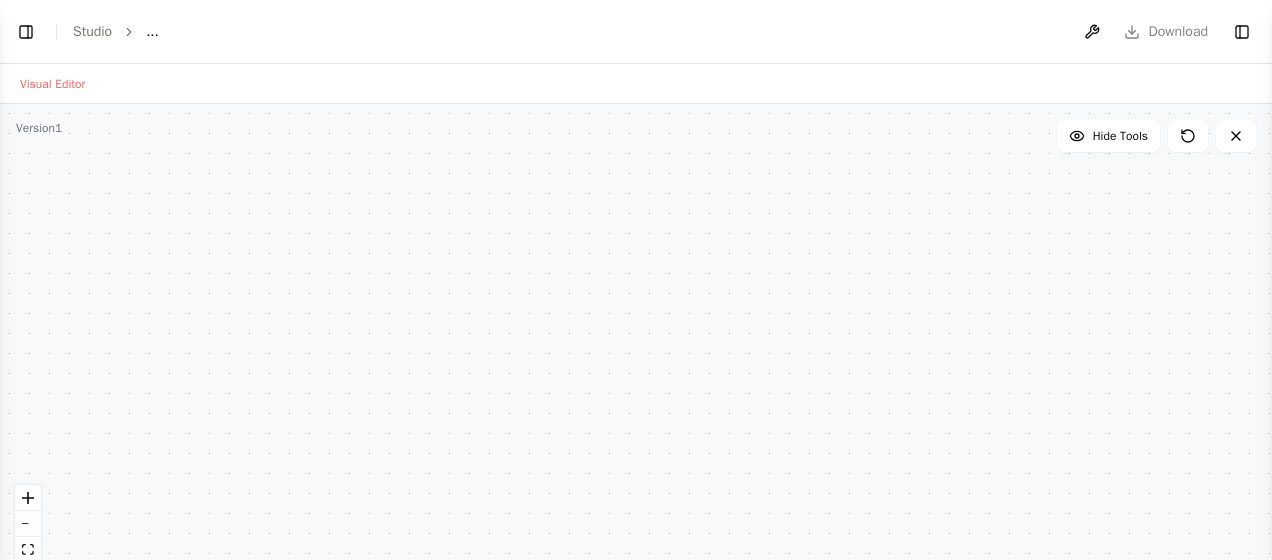scroll, scrollTop: 0, scrollLeft: 0, axis: both 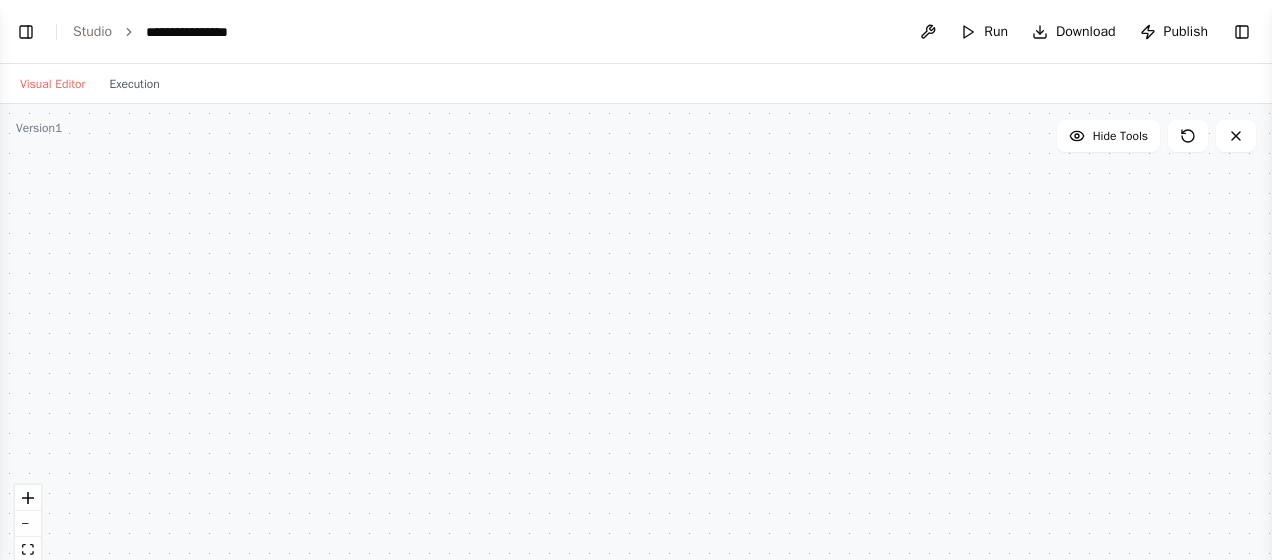 click on "**********" at bounding box center (636, 32) 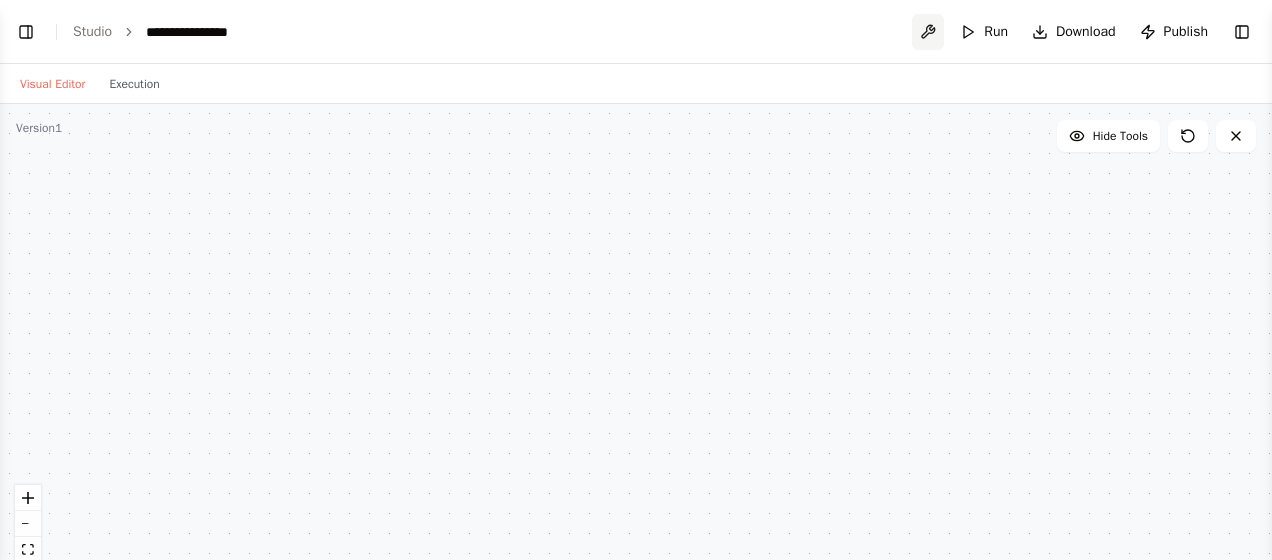 click at bounding box center [928, 32] 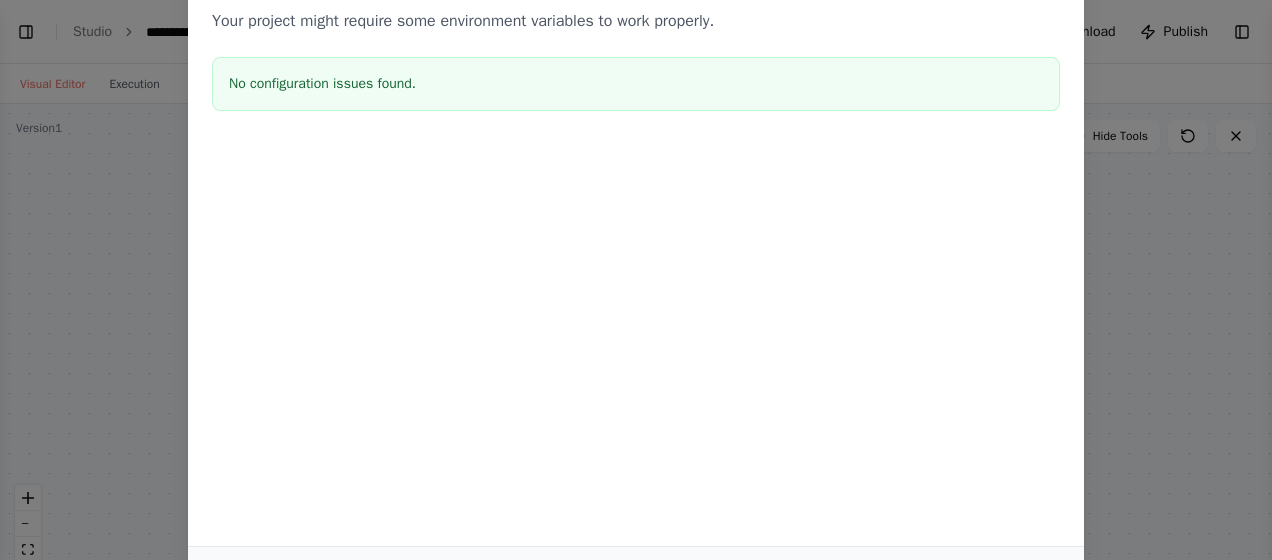 click on "Environment configuration Your project might require some environment variables to work properly. No configuration issues found. Cancel Save" at bounding box center (636, 280) 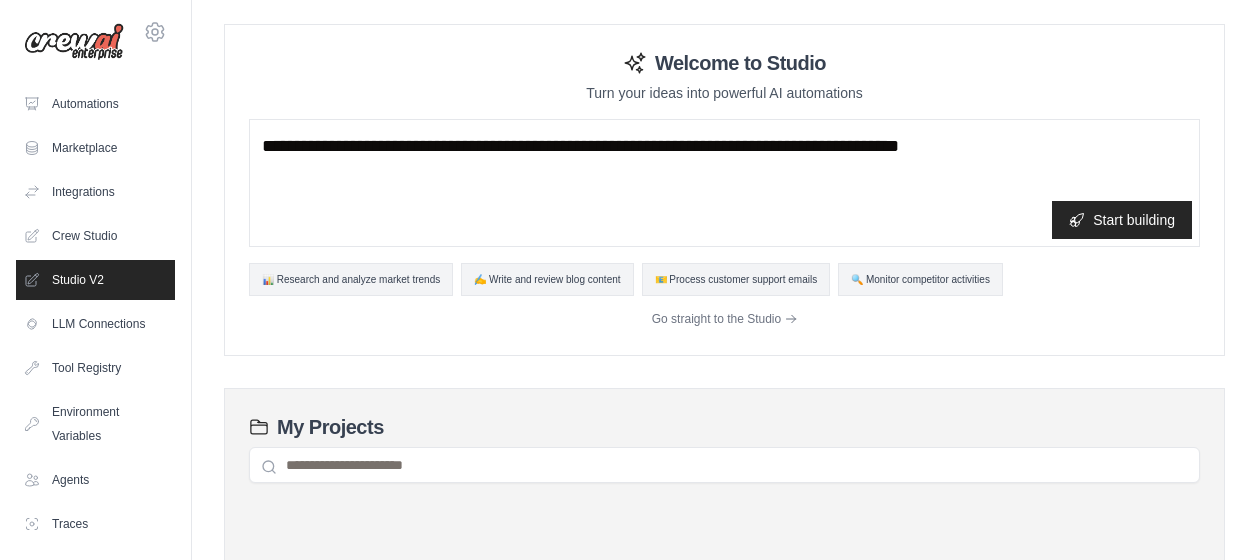 scroll, scrollTop: 0, scrollLeft: 0, axis: both 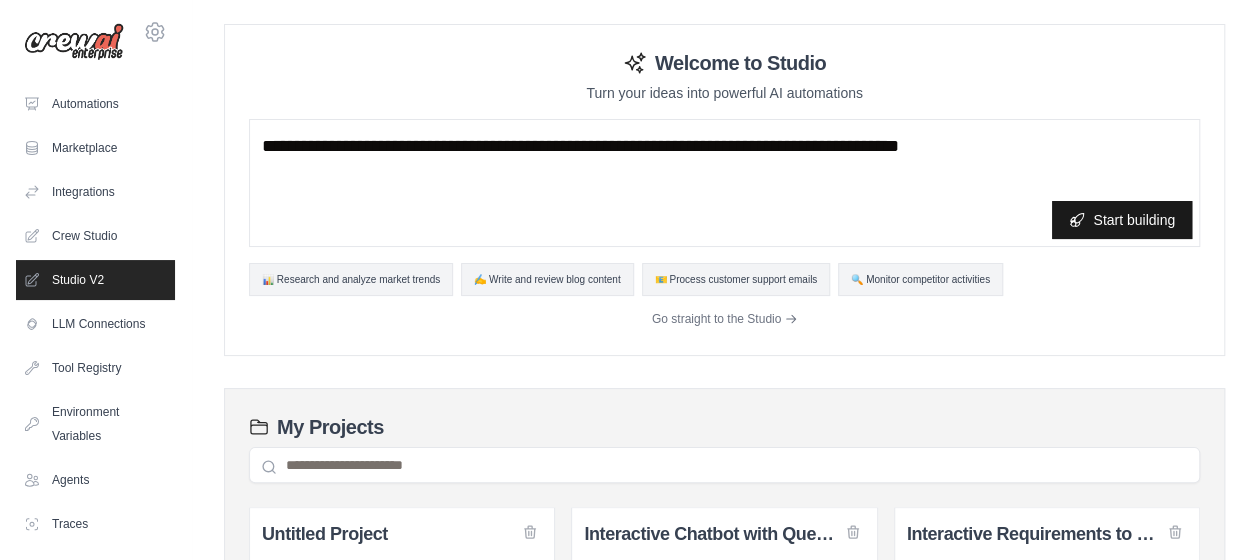 click on "Start building" at bounding box center [1122, 220] 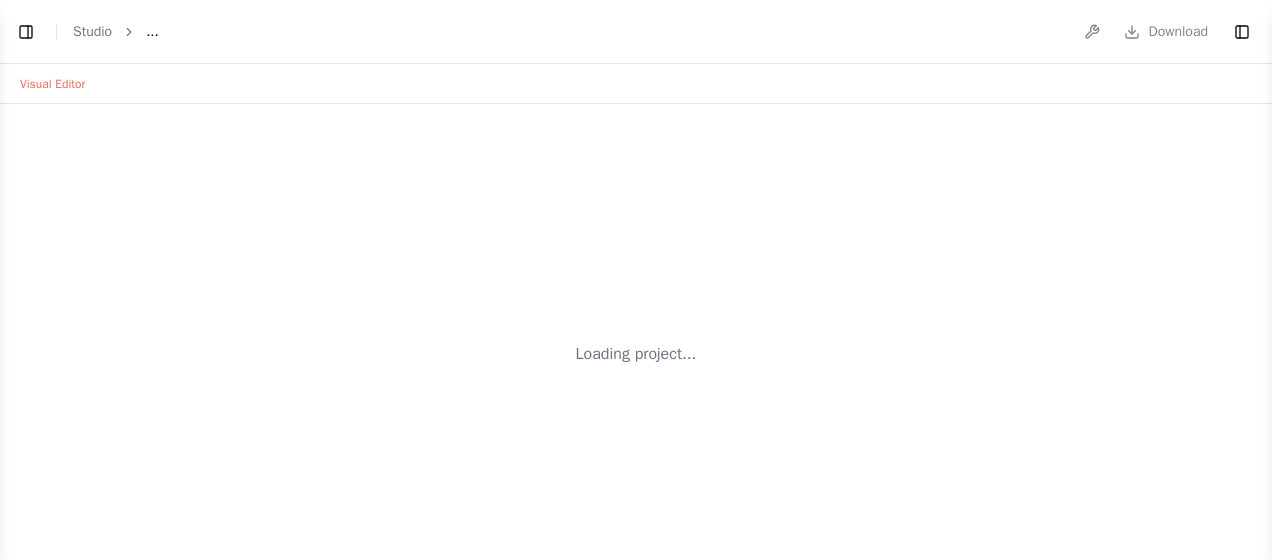 scroll, scrollTop: 0, scrollLeft: 0, axis: both 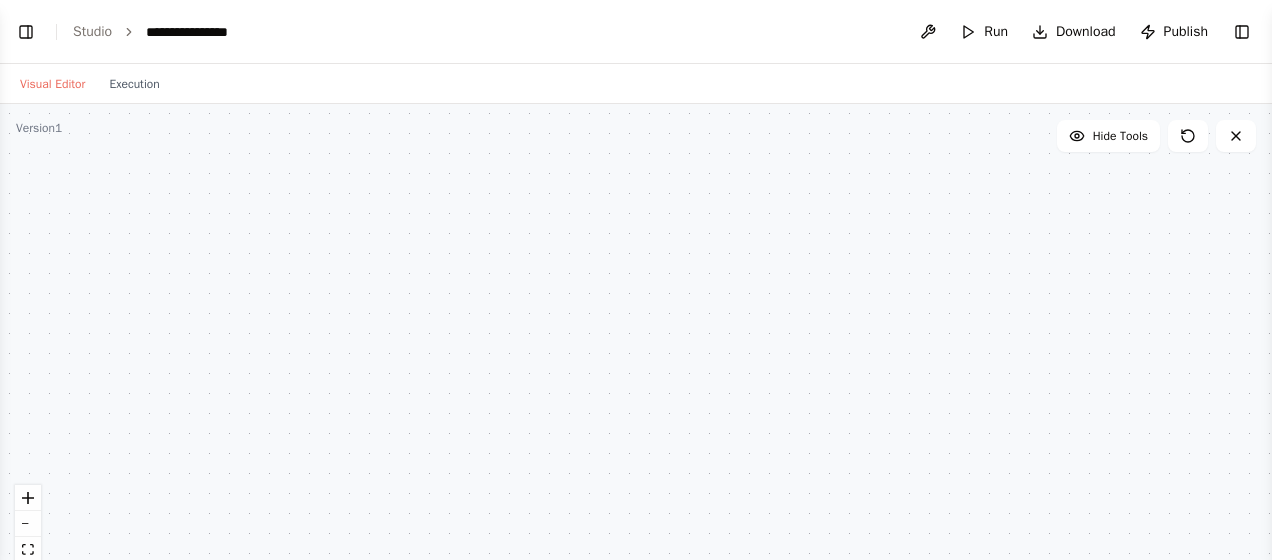 click on "**********" at bounding box center (636, 32) 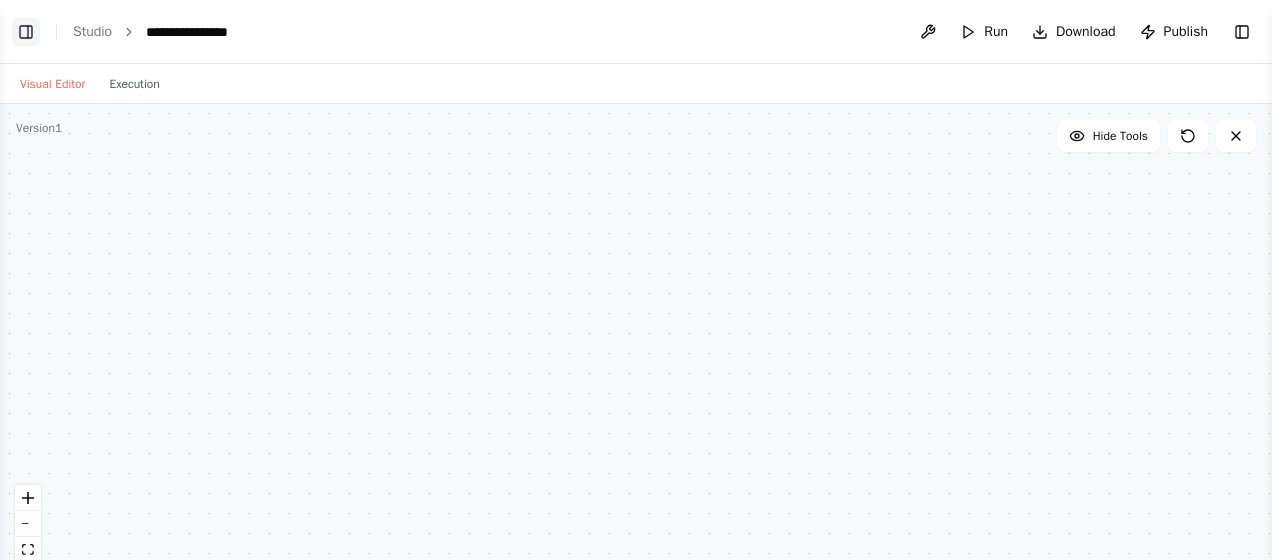 click on "Toggle Left Sidebar" at bounding box center (26, 32) 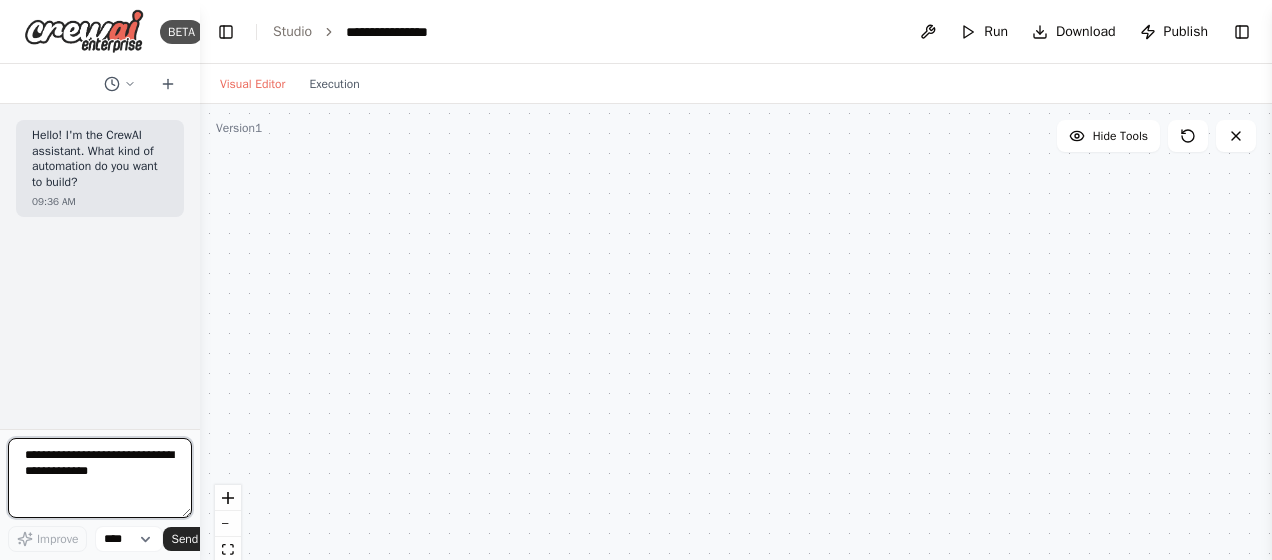 click at bounding box center (100, 478) 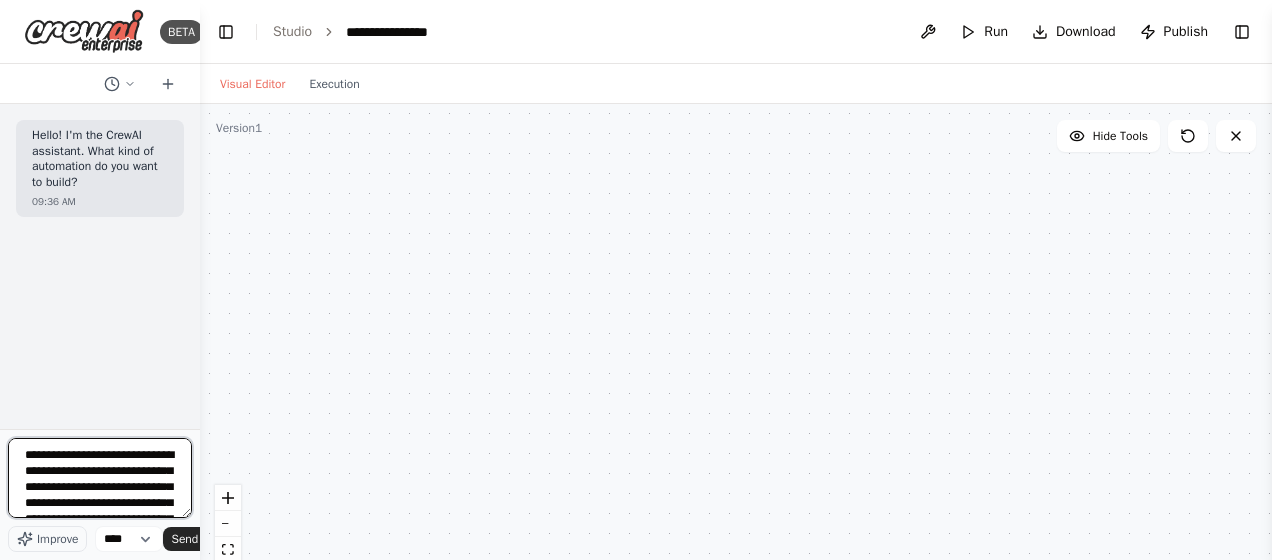 scroll, scrollTop: 521, scrollLeft: 0, axis: vertical 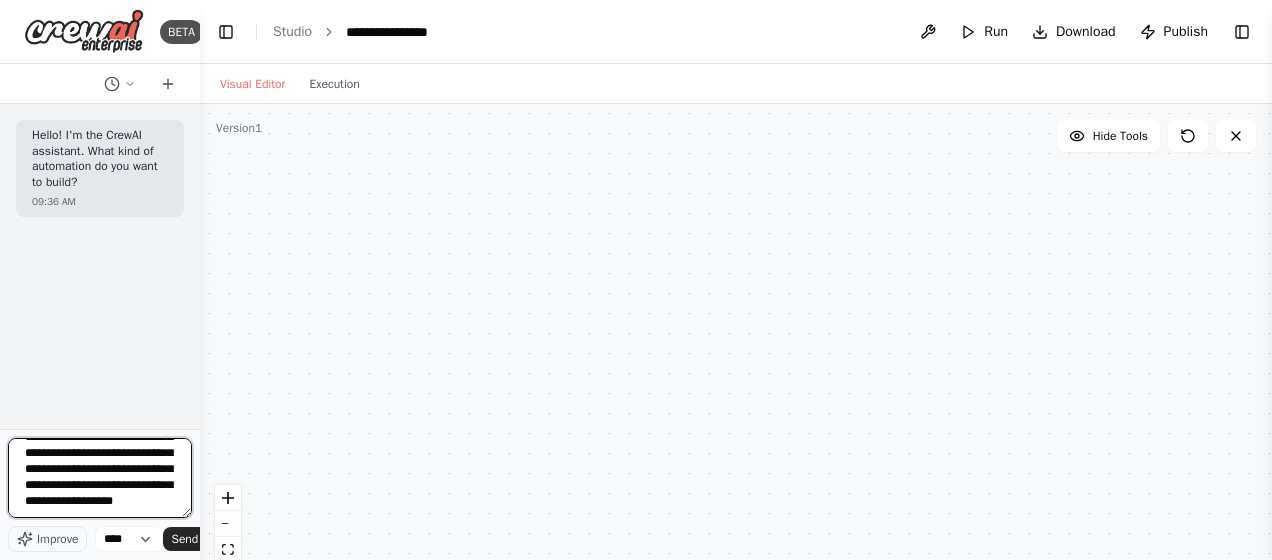 type 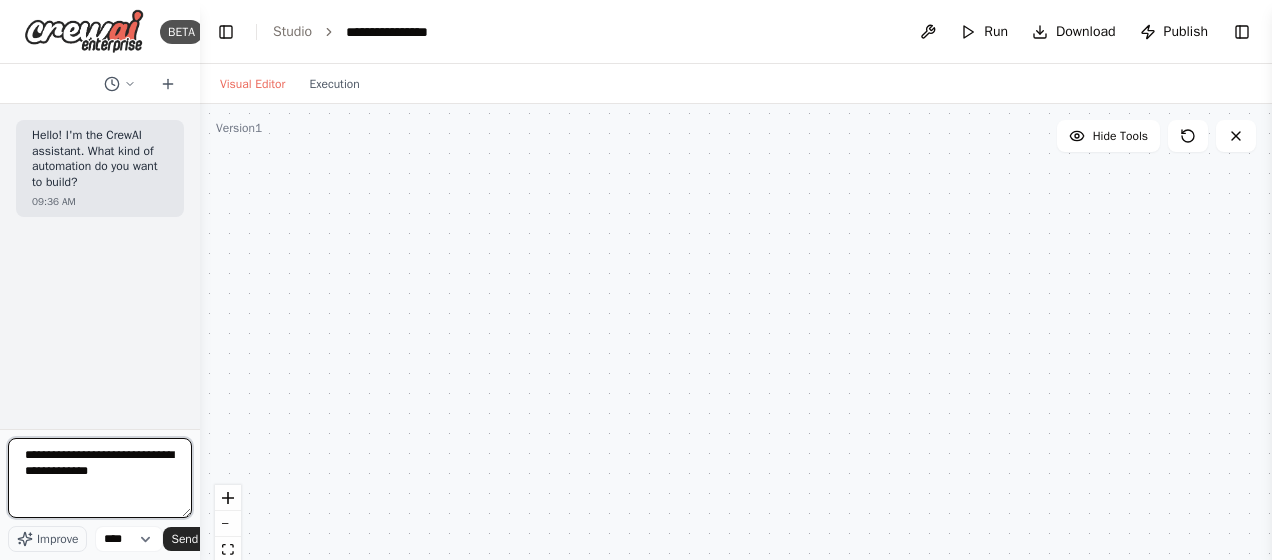 scroll, scrollTop: 0, scrollLeft: 0, axis: both 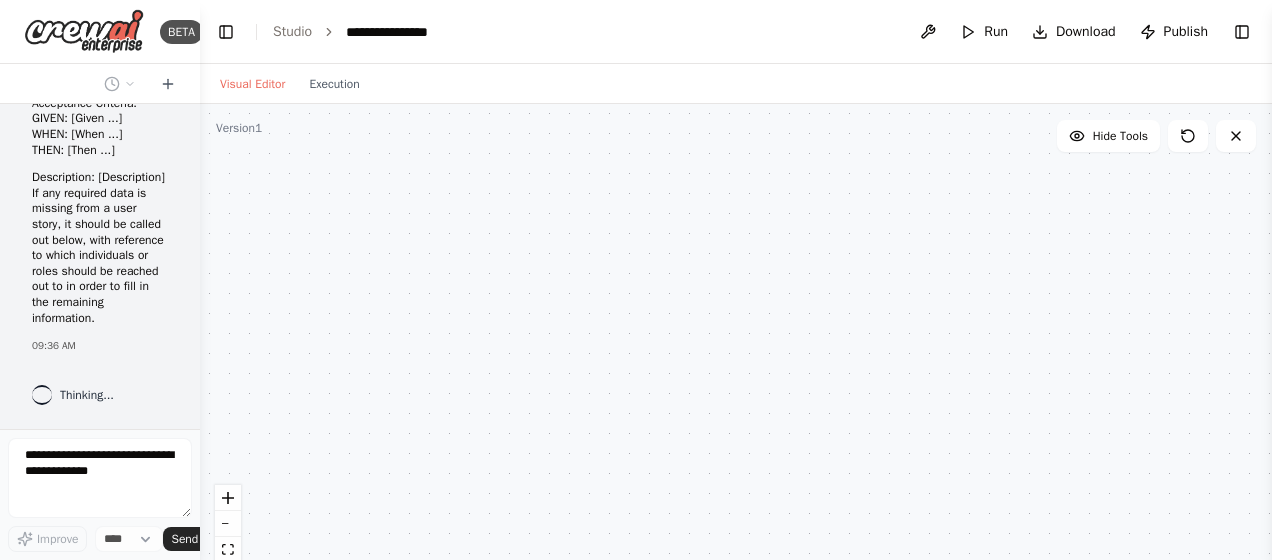 click on "**********" at bounding box center [736, 32] 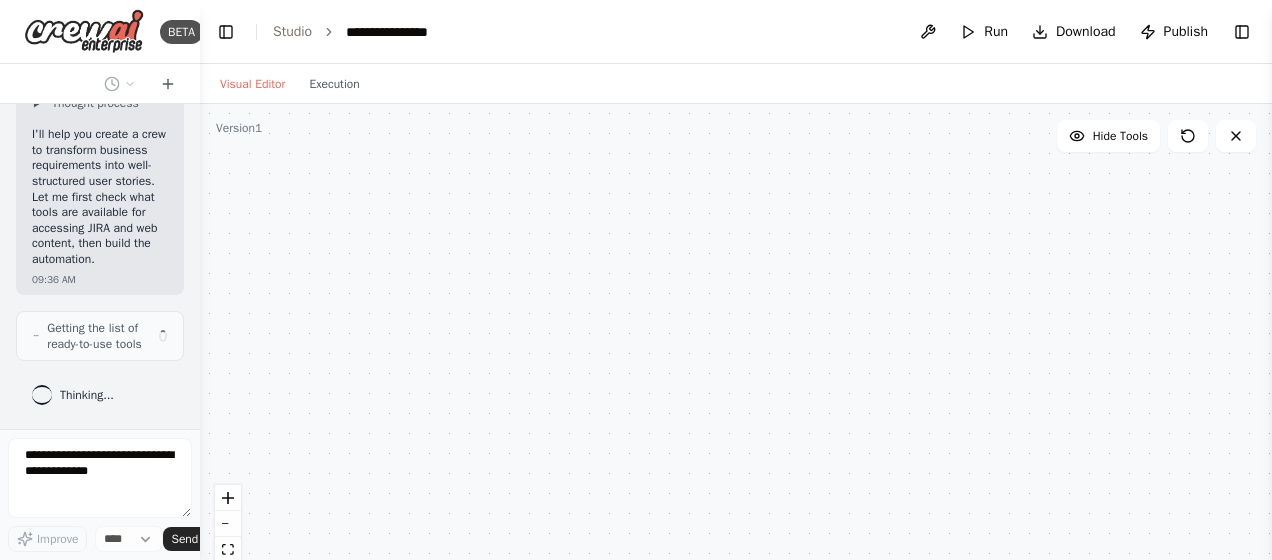 scroll, scrollTop: 862, scrollLeft: 0, axis: vertical 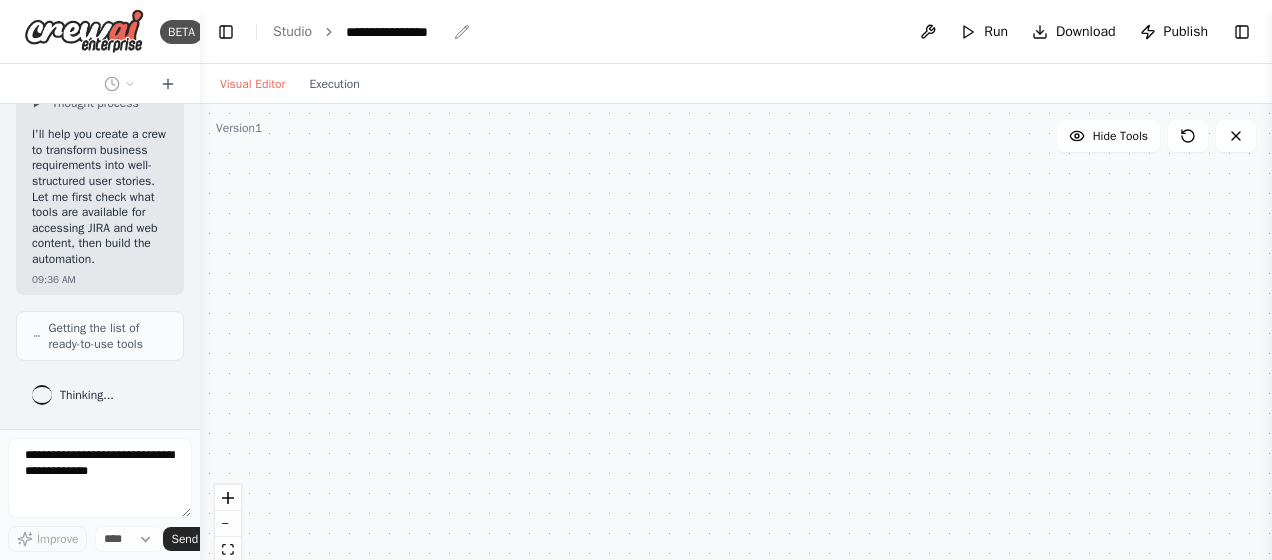 click on "**********" at bounding box center [396, 32] 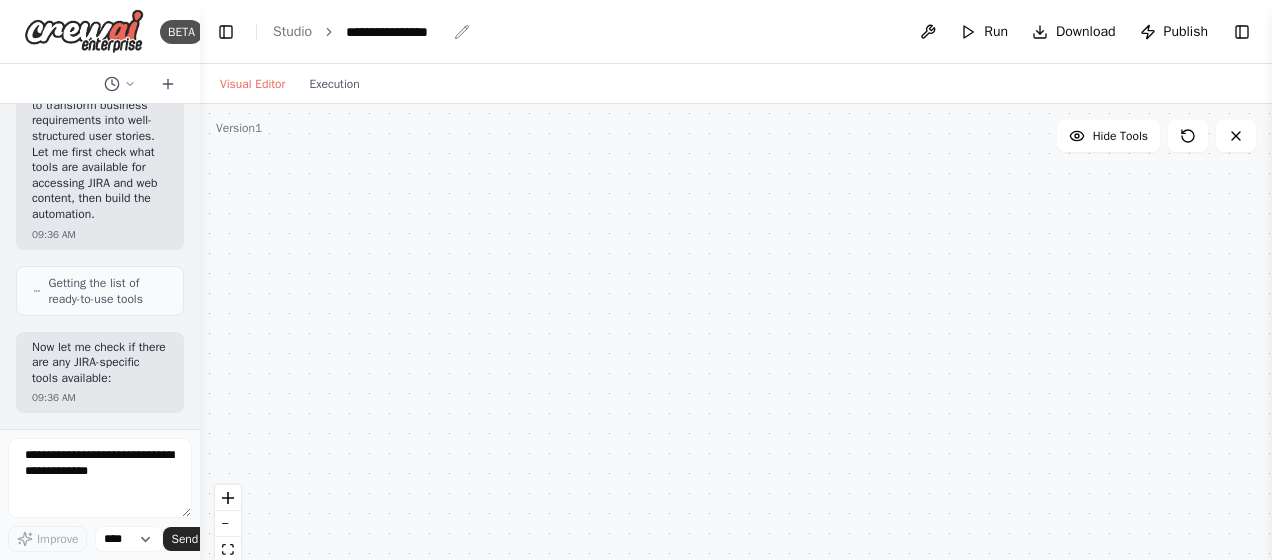 click 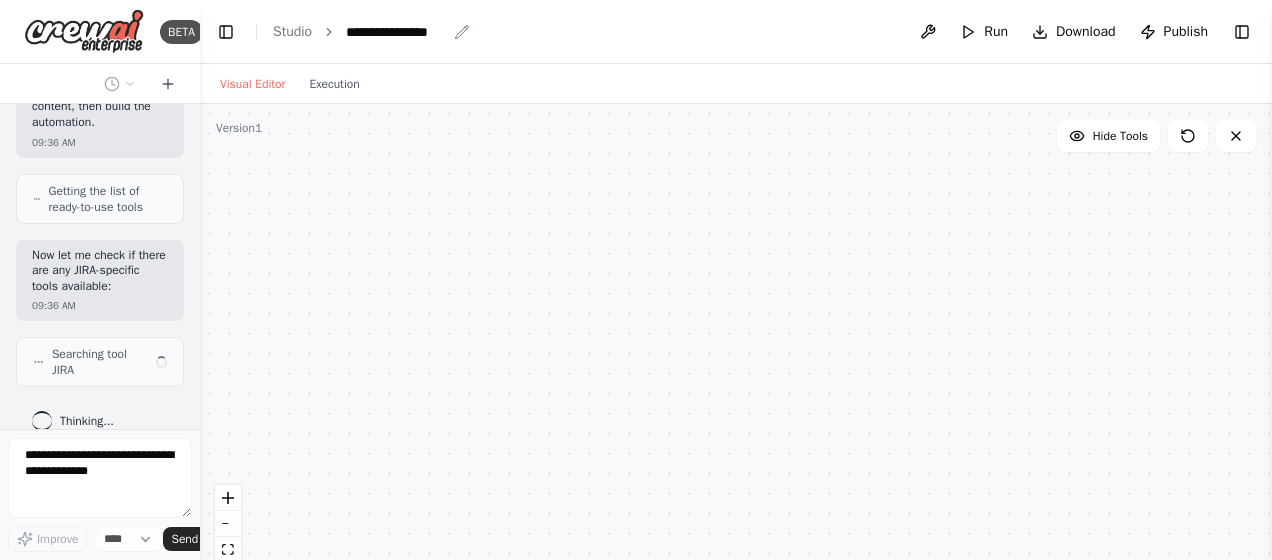scroll, scrollTop: 1025, scrollLeft: 0, axis: vertical 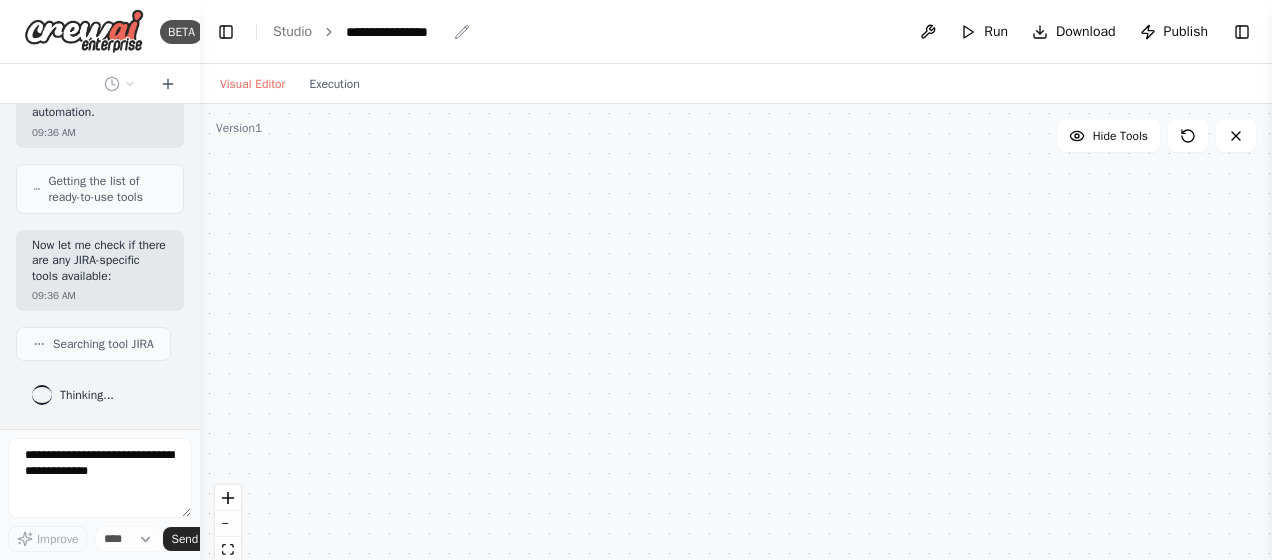 click 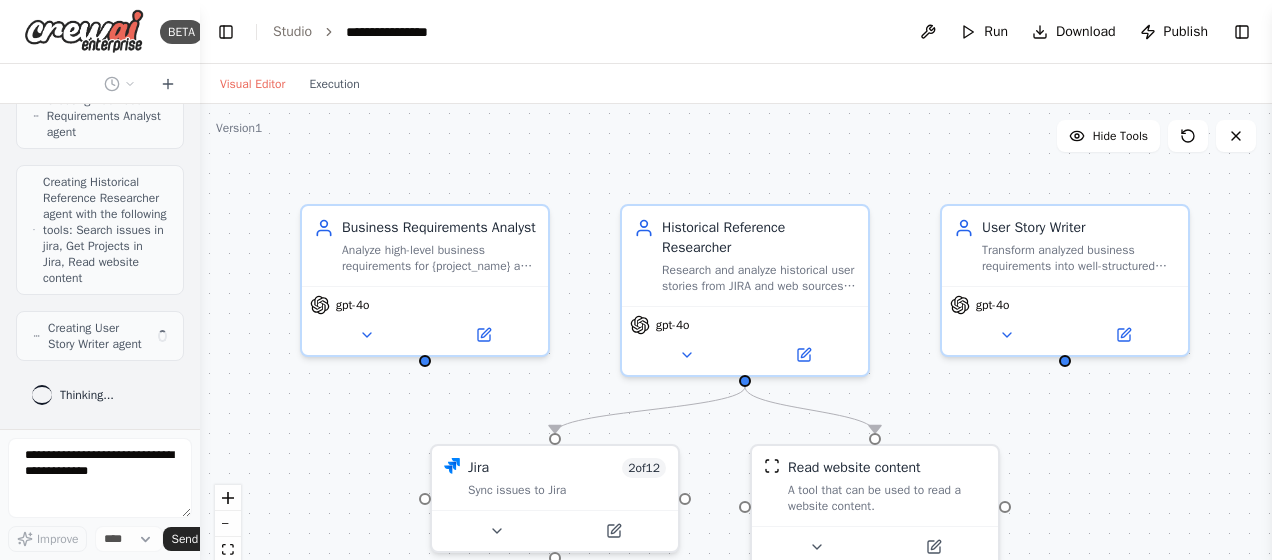 scroll, scrollTop: 1524, scrollLeft: 0, axis: vertical 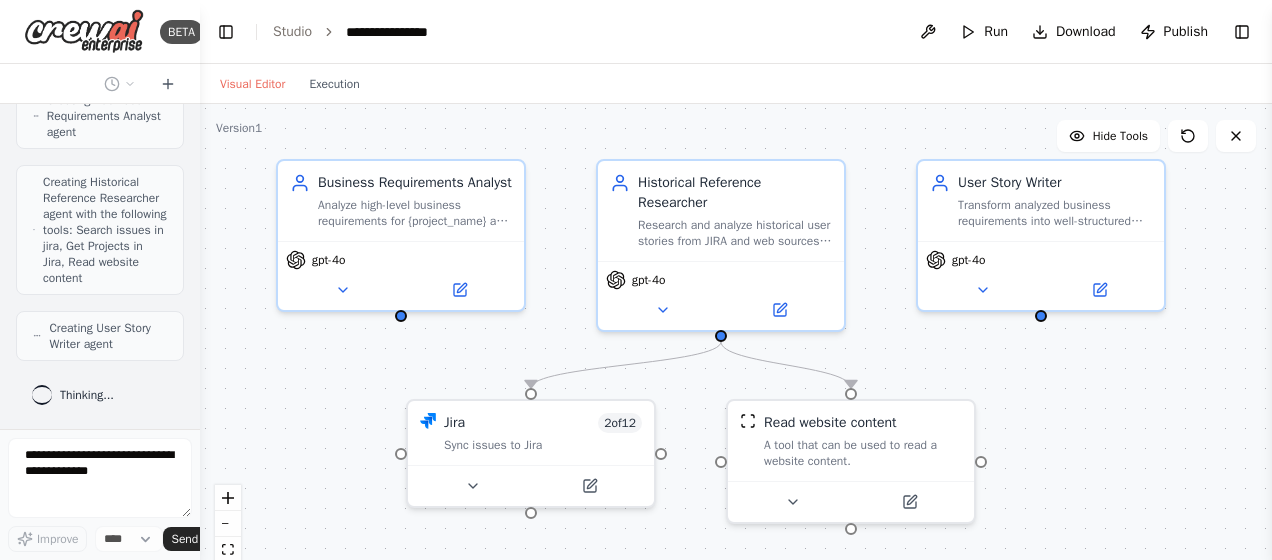 drag, startPoint x: 1195, startPoint y: 405, endPoint x: 1171, endPoint y: 360, distance: 51 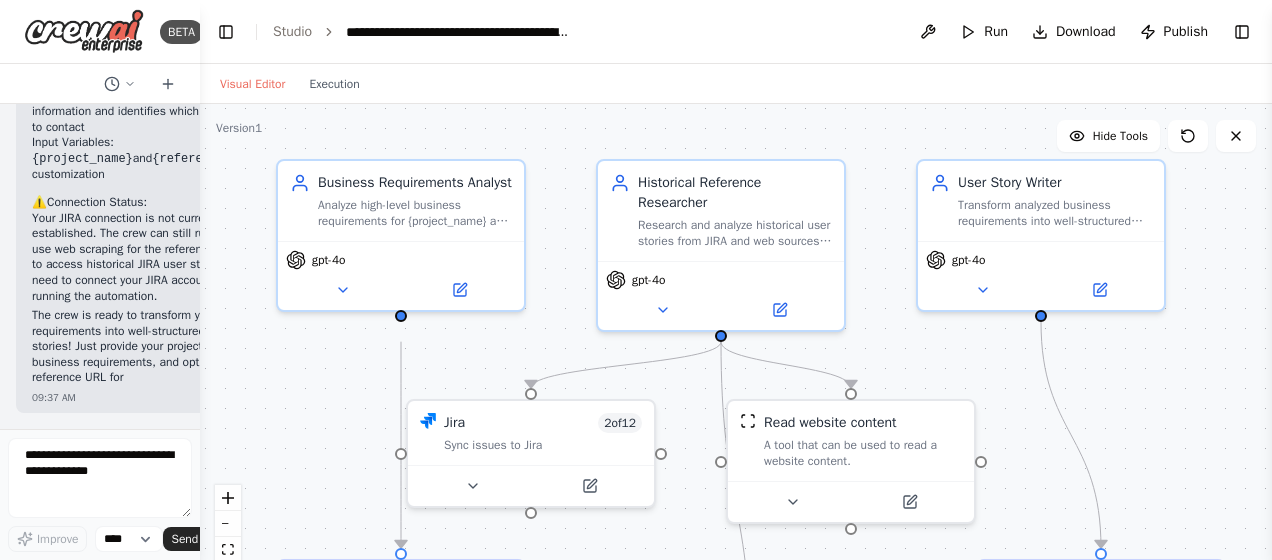 scroll, scrollTop: 3917, scrollLeft: 0, axis: vertical 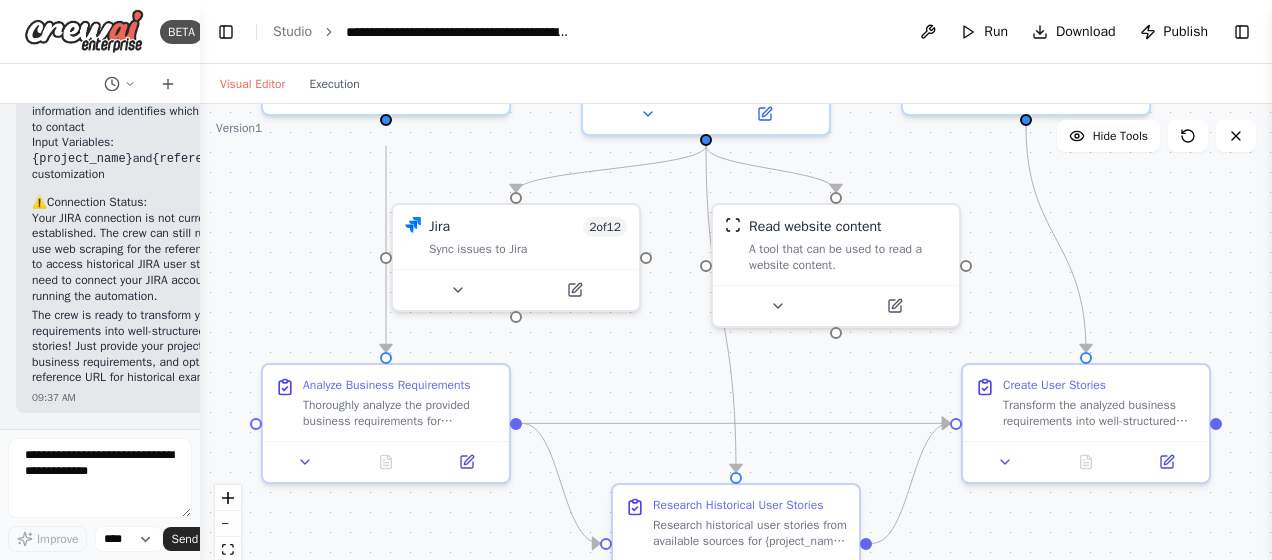 drag, startPoint x: 1140, startPoint y: 372, endPoint x: 1125, endPoint y: 176, distance: 196.57314 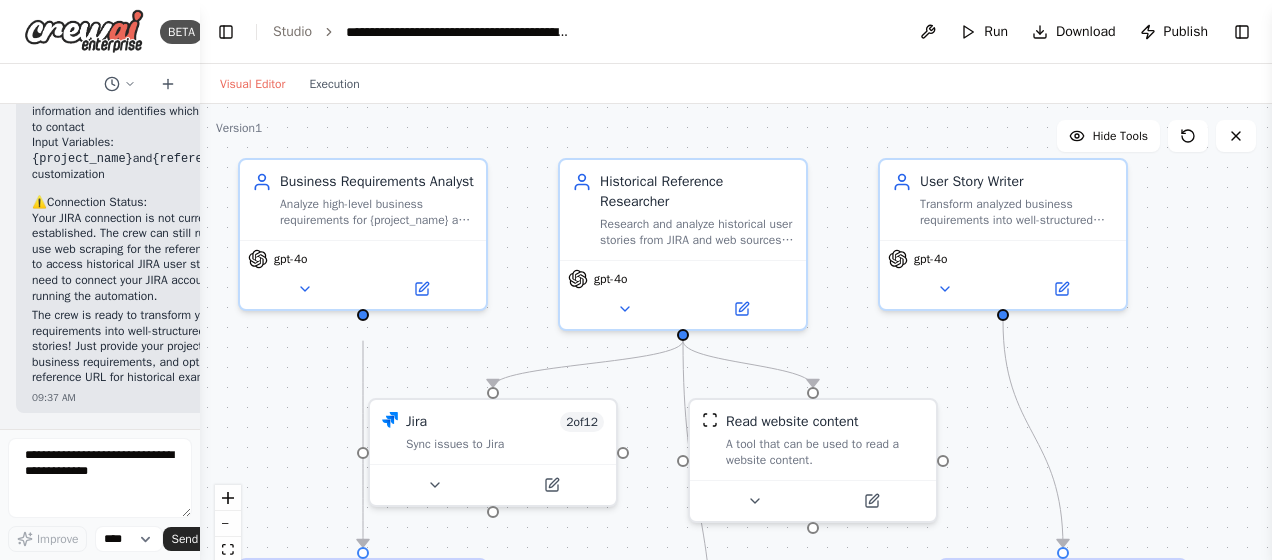 drag, startPoint x: 1131, startPoint y: 276, endPoint x: 1108, endPoint y: 471, distance: 196.35173 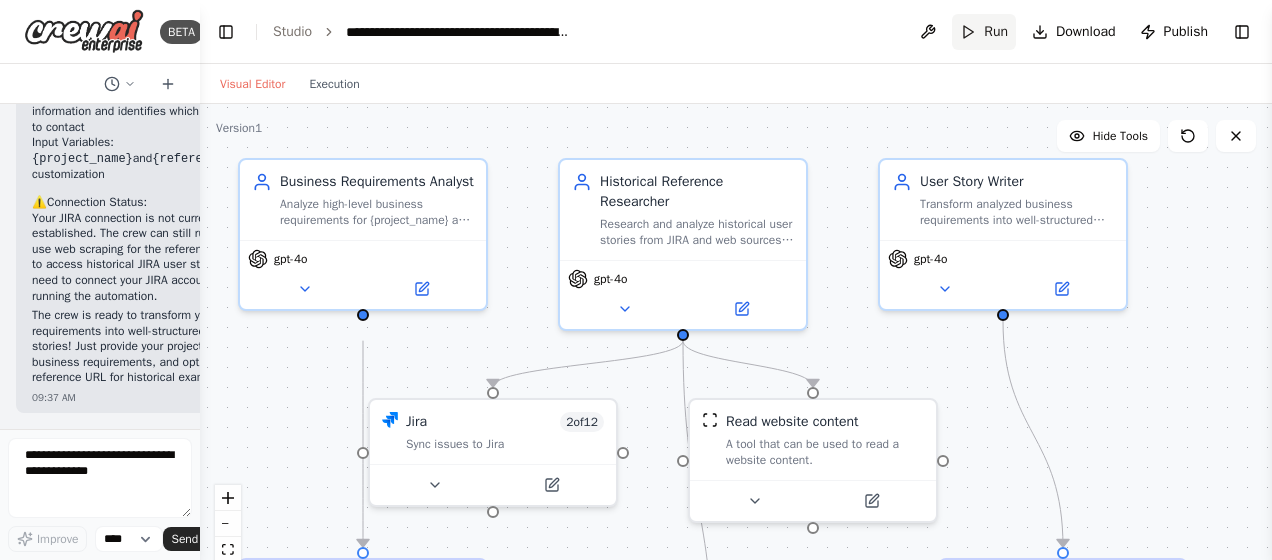 click on "Run" at bounding box center (984, 32) 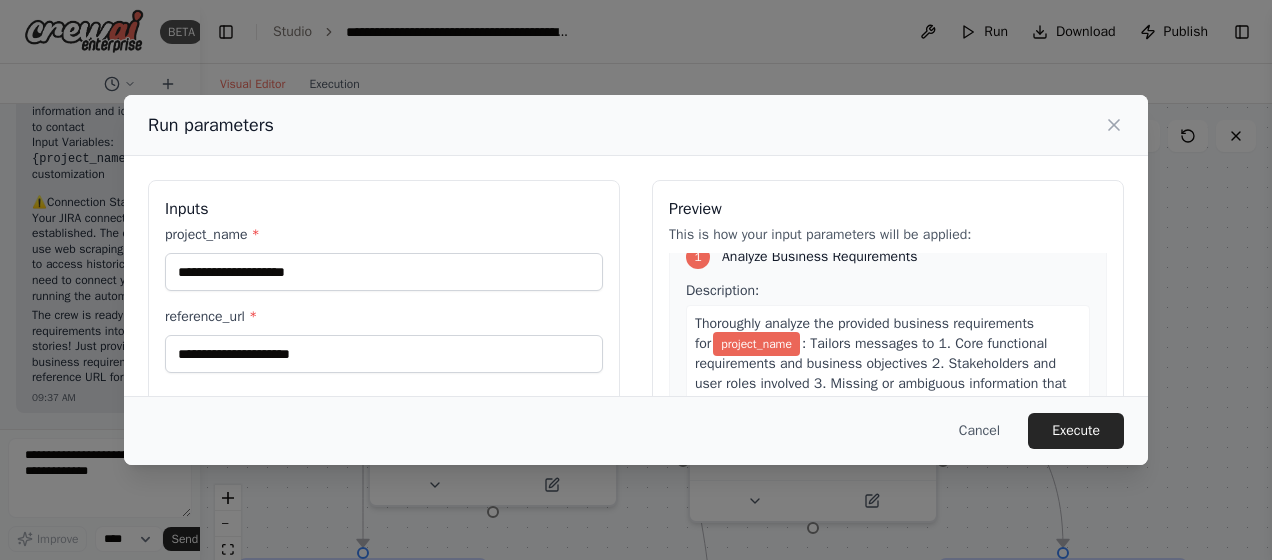 scroll, scrollTop: 0, scrollLeft: 0, axis: both 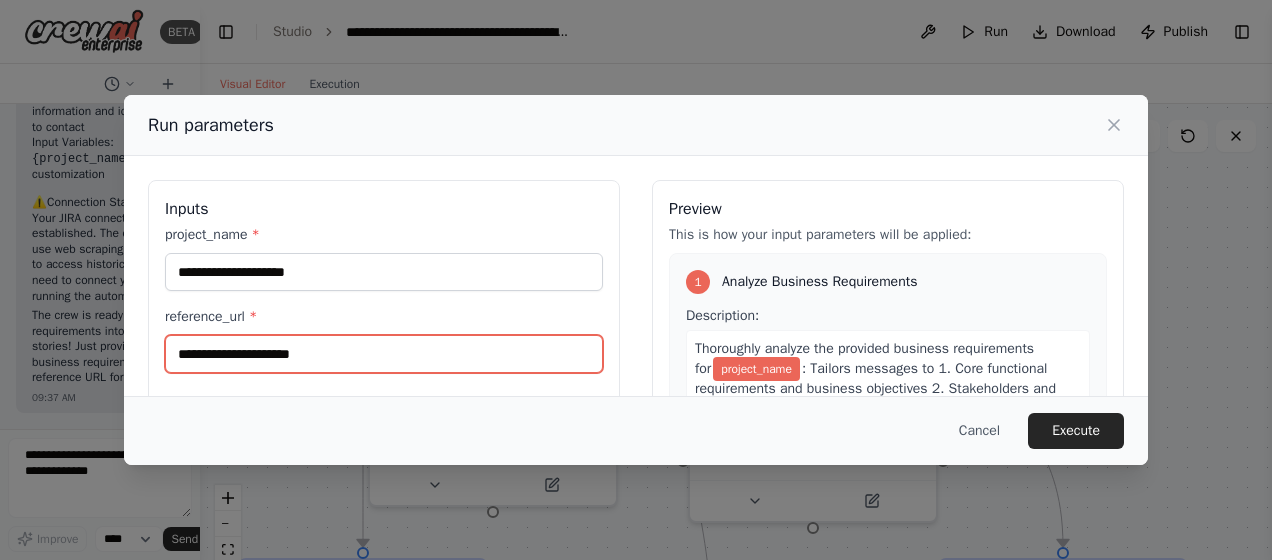 click on "reference_url *" at bounding box center (384, 354) 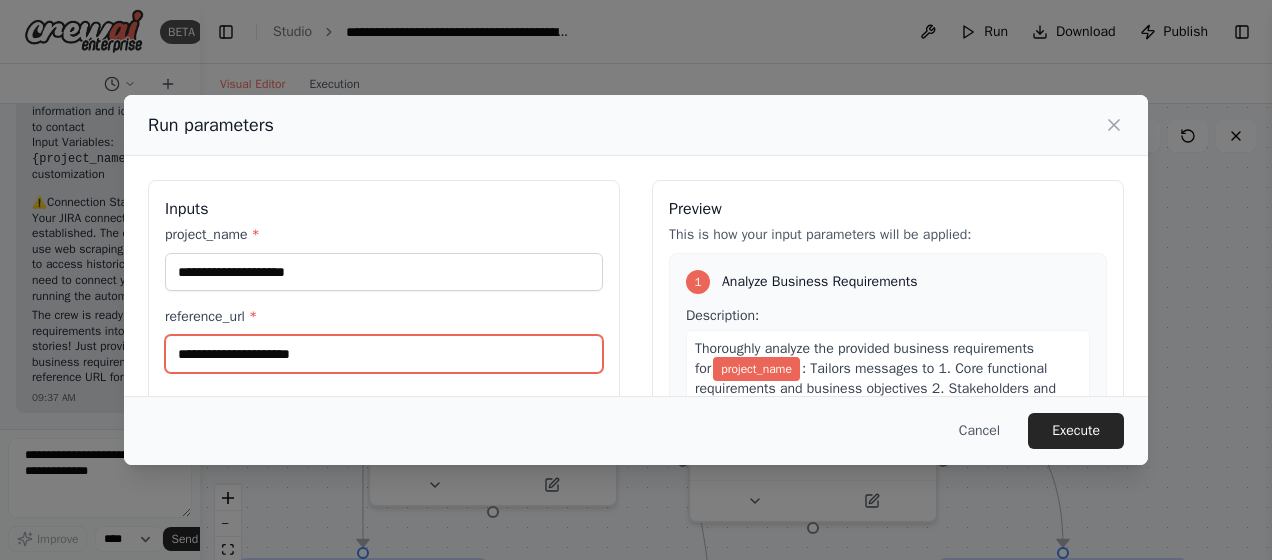 paste on "**********" 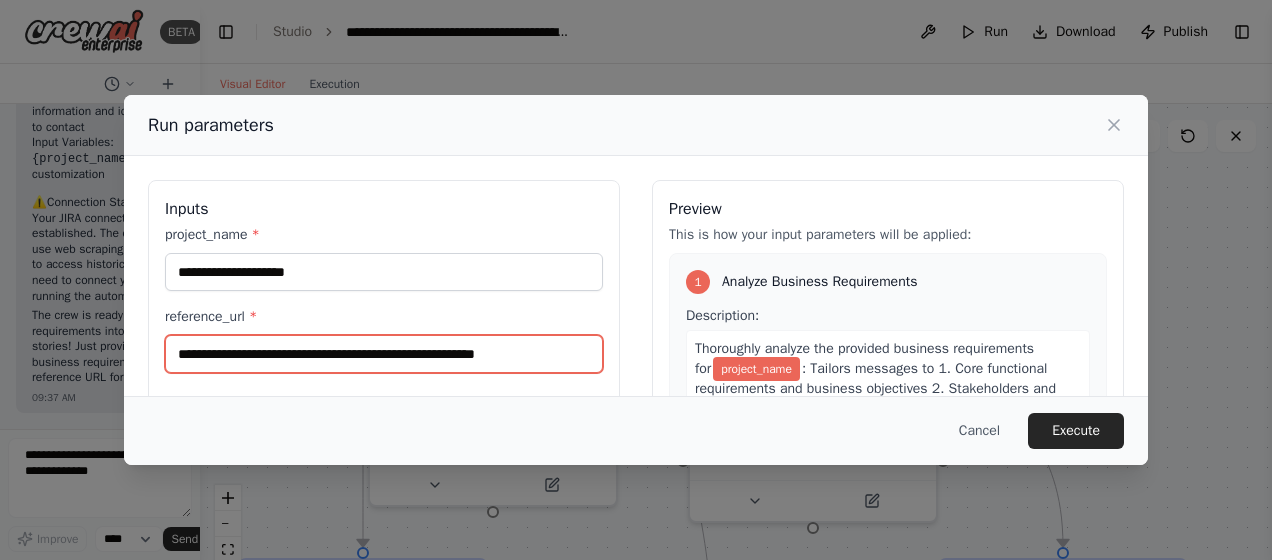 type on "**********" 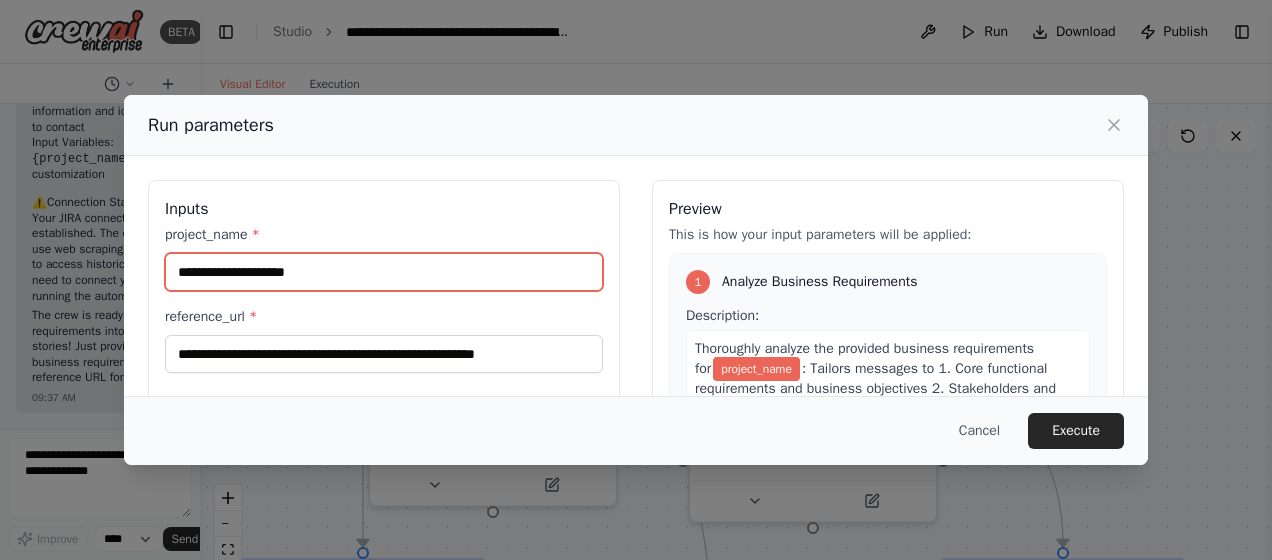 click on "project_name *" at bounding box center (384, 272) 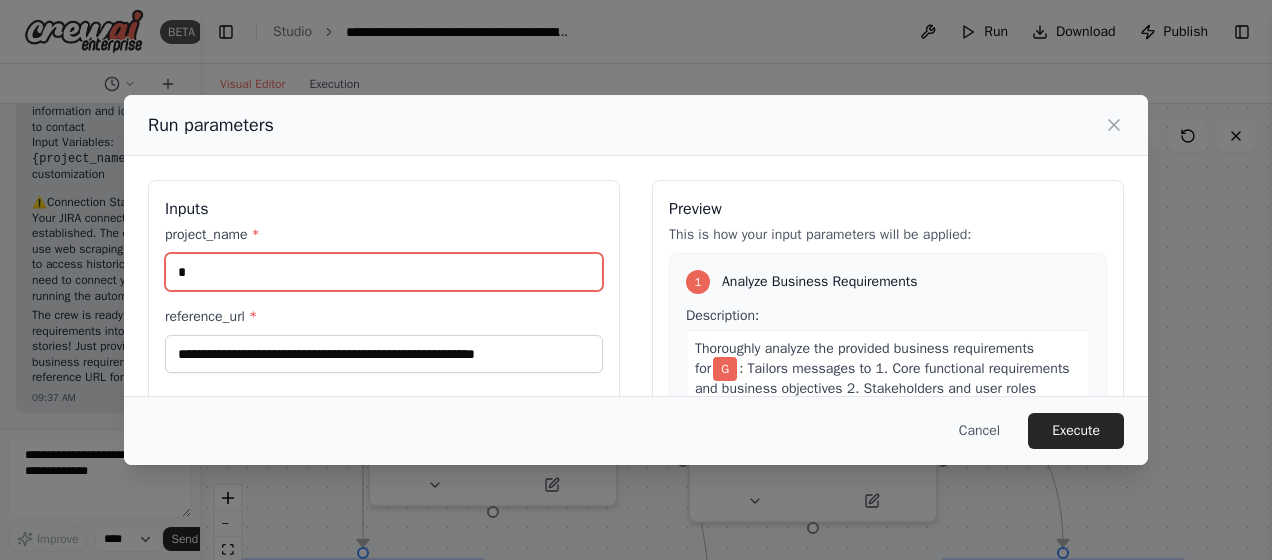type on "*" 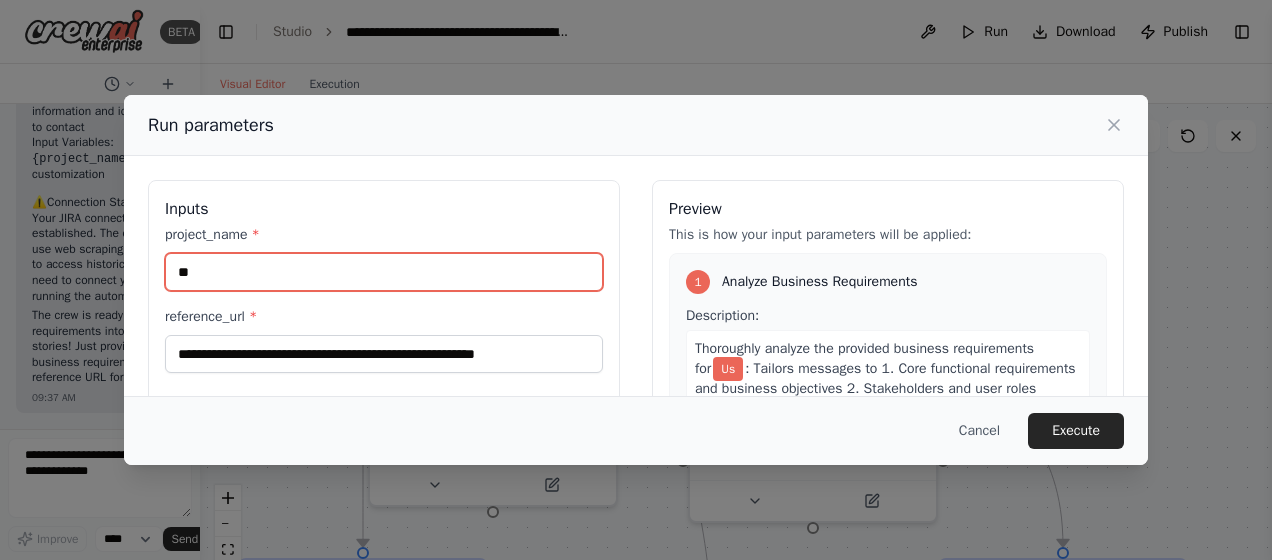 type on "*" 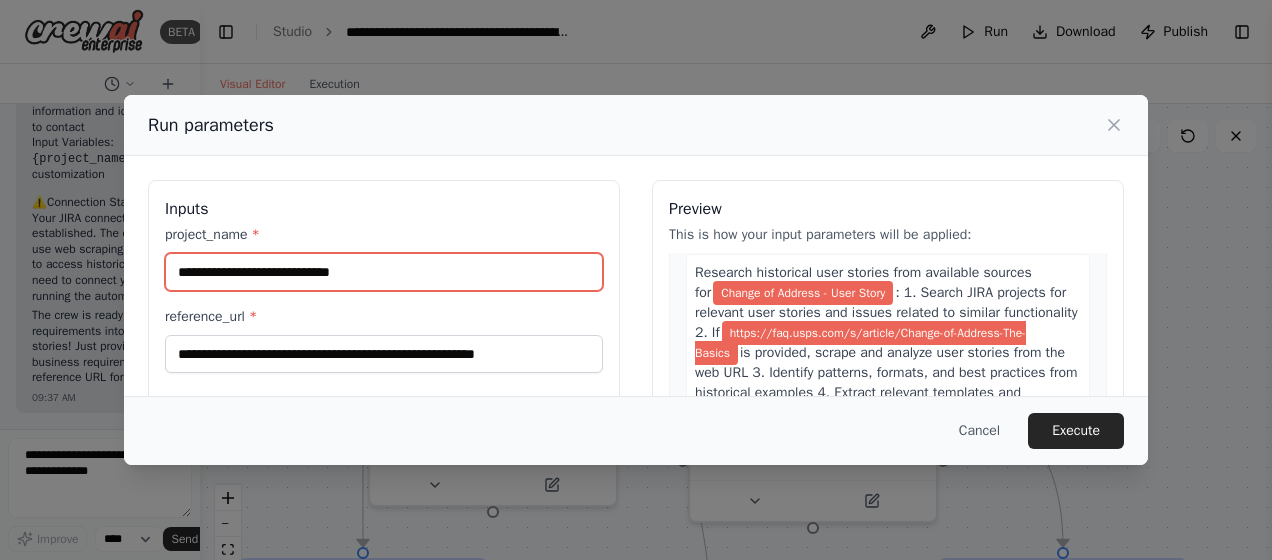 scroll, scrollTop: 562, scrollLeft: 0, axis: vertical 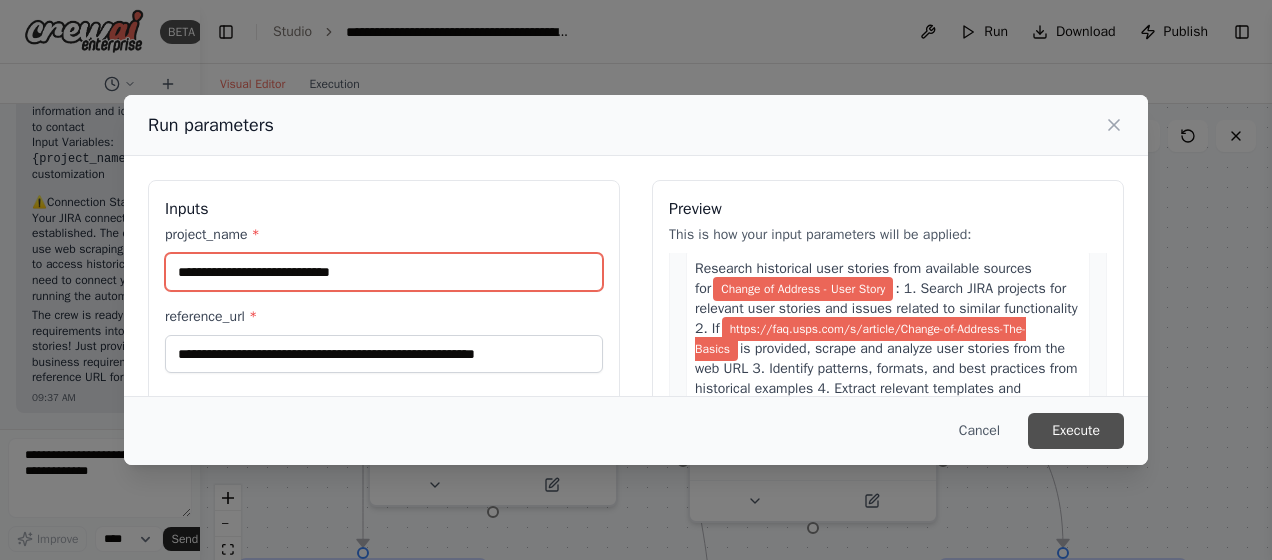 type on "**********" 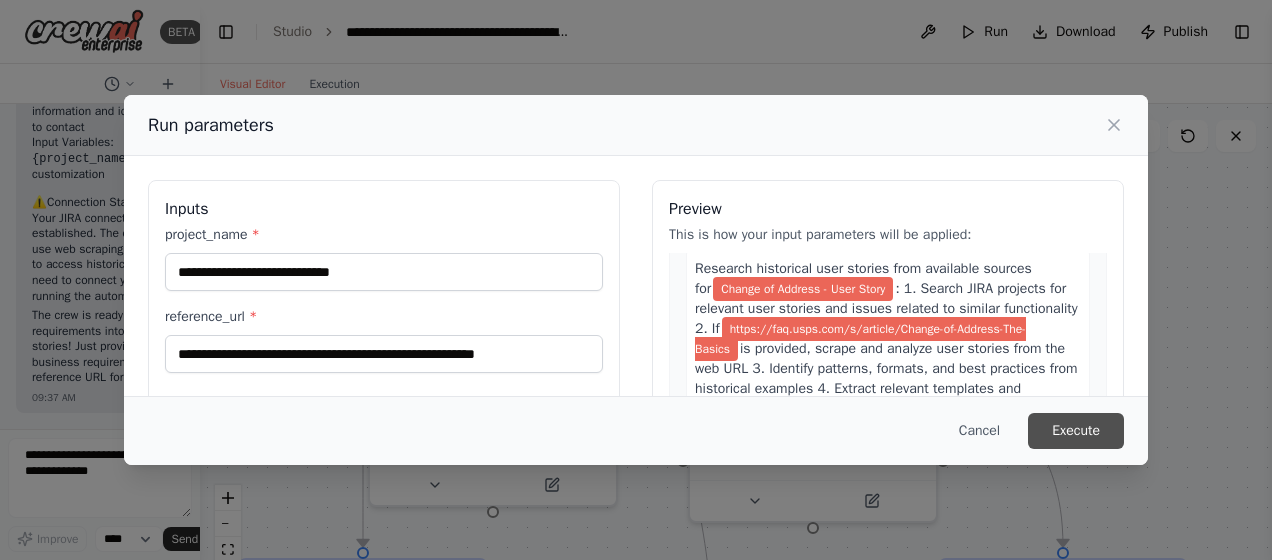 click on "Execute" at bounding box center [1076, 431] 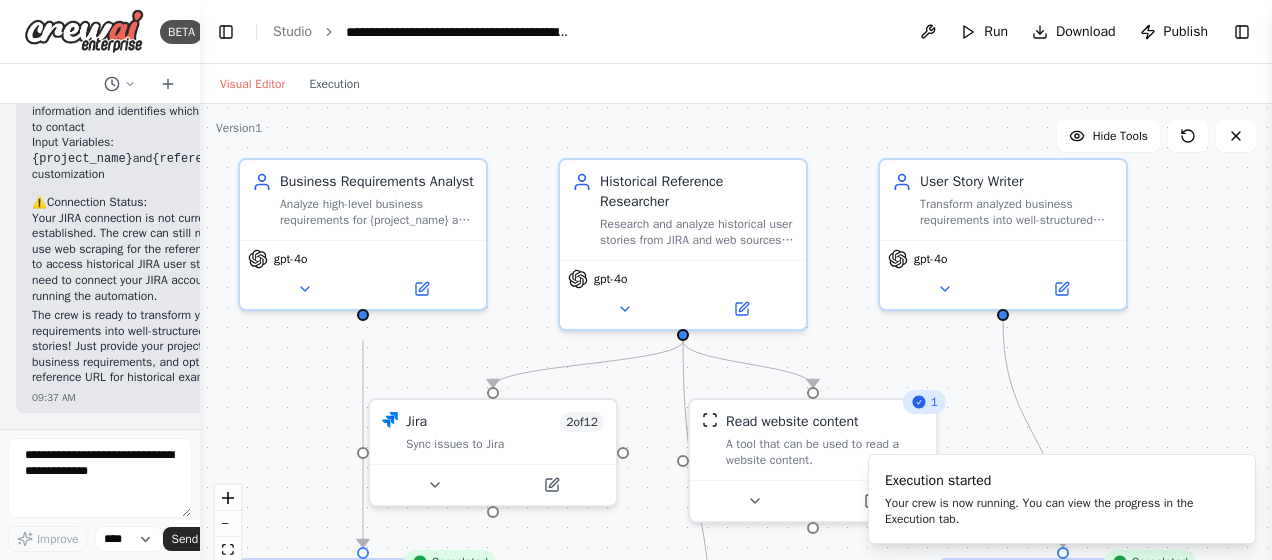 click on "Business Requirements Analyst gpt-4o Historical Reference Researcher" at bounding box center (736, 354) 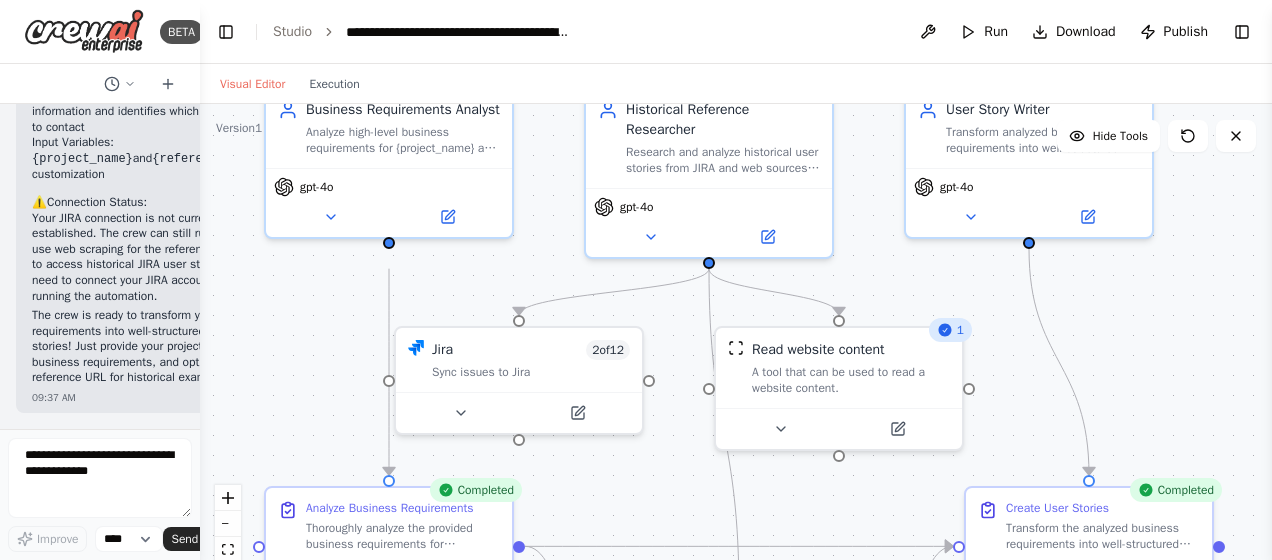 drag, startPoint x: 1217, startPoint y: 252, endPoint x: 1243, endPoint y: 180, distance: 76.55064 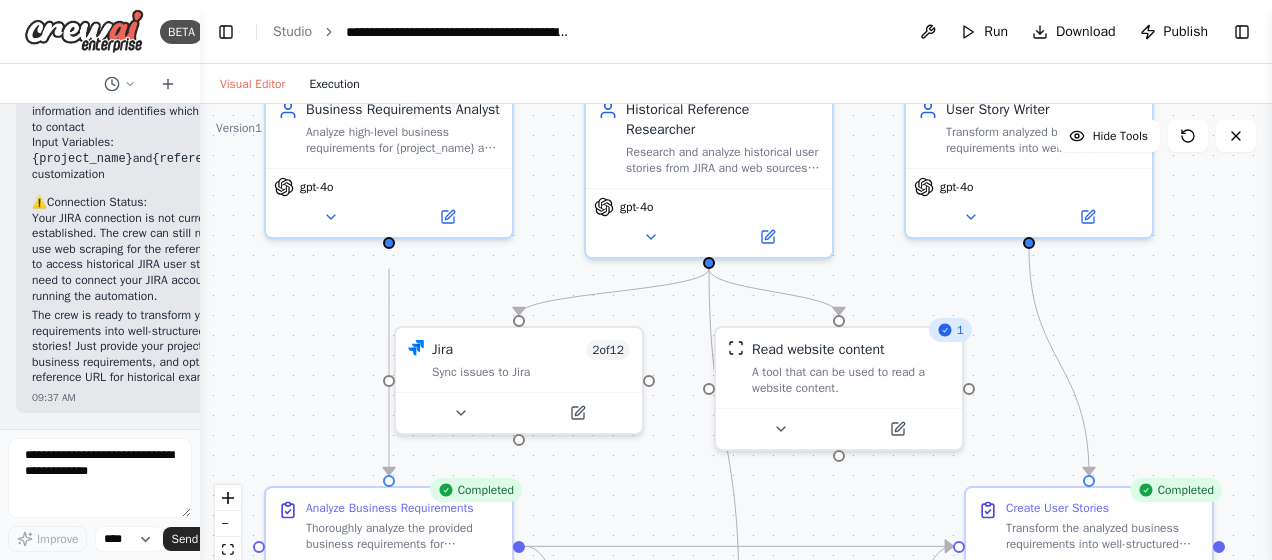 click on "Execution" at bounding box center [334, 84] 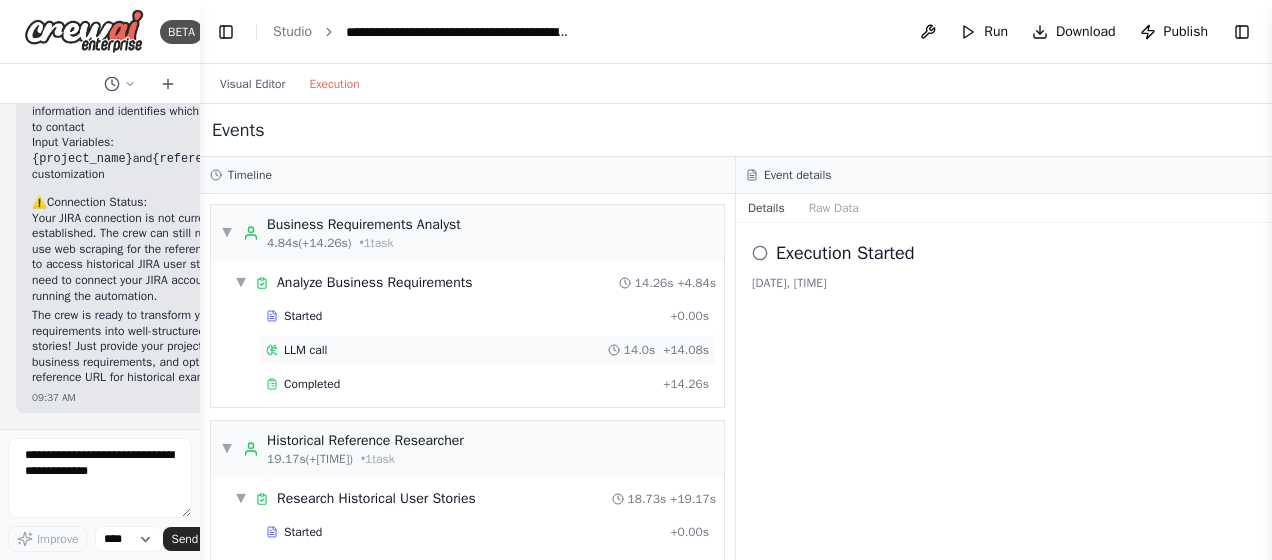click on "14.0s" at bounding box center (639, 350) 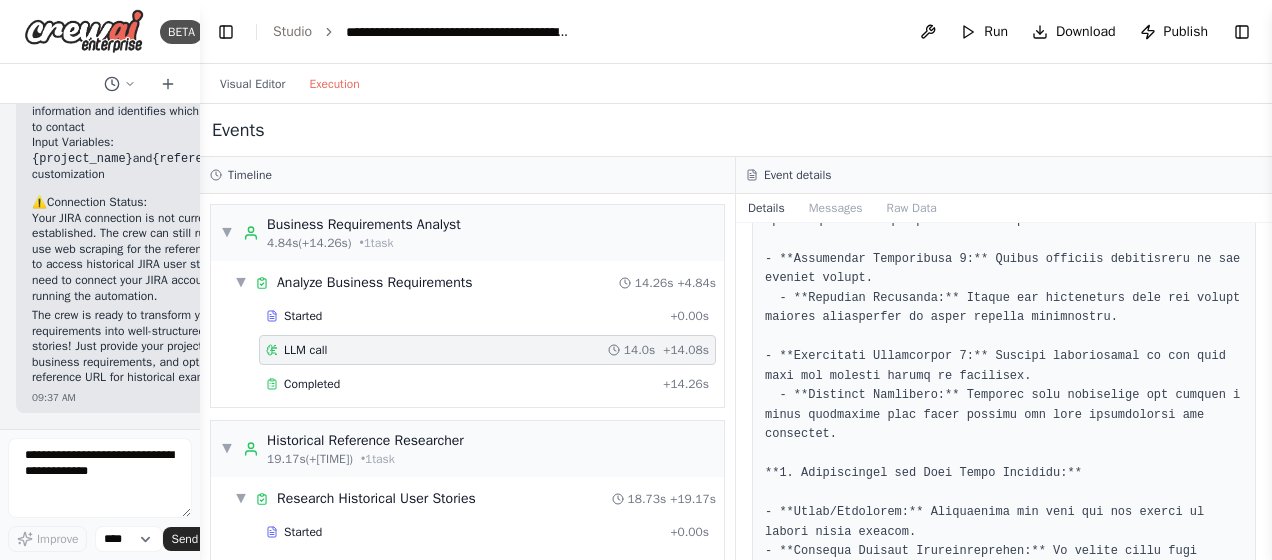 scroll, scrollTop: 478, scrollLeft: 0, axis: vertical 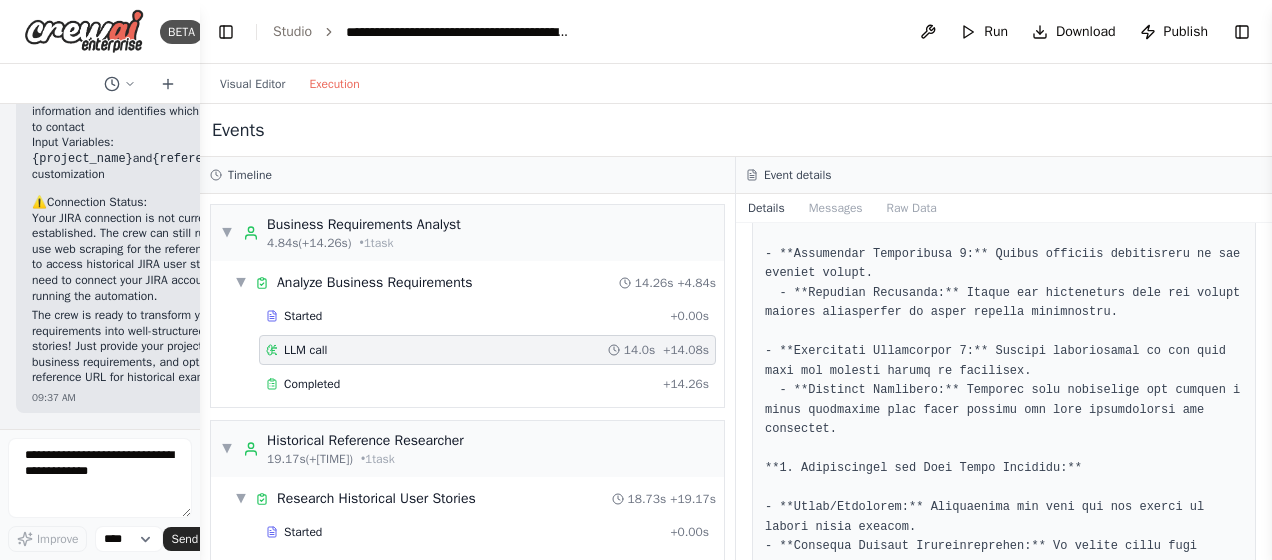 click at bounding box center (1004, 829) 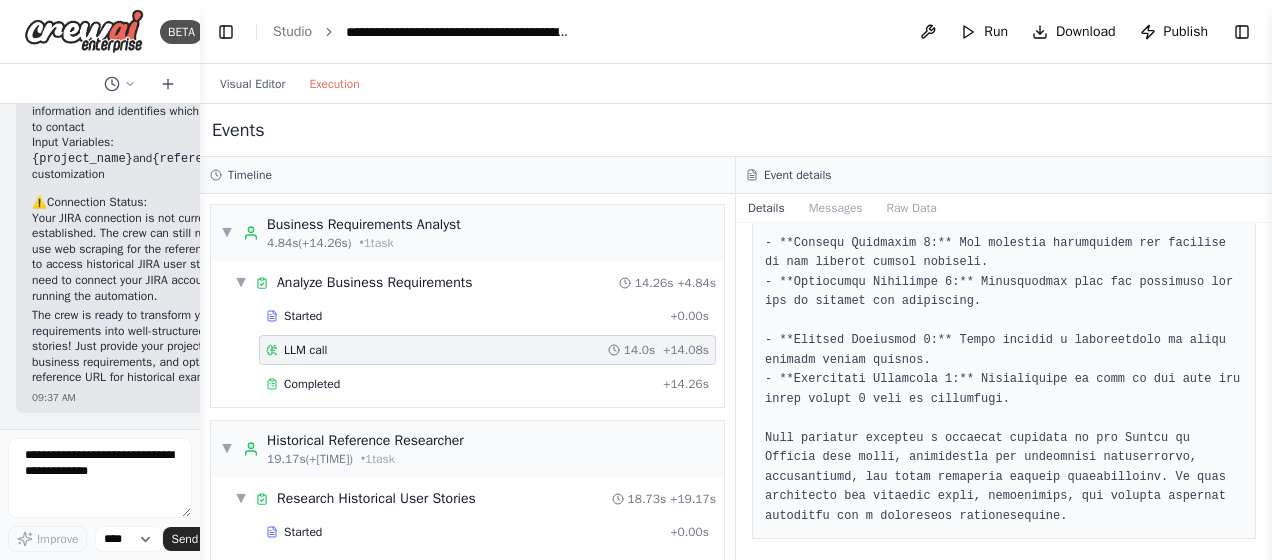scroll, scrollTop: 1751, scrollLeft: 0, axis: vertical 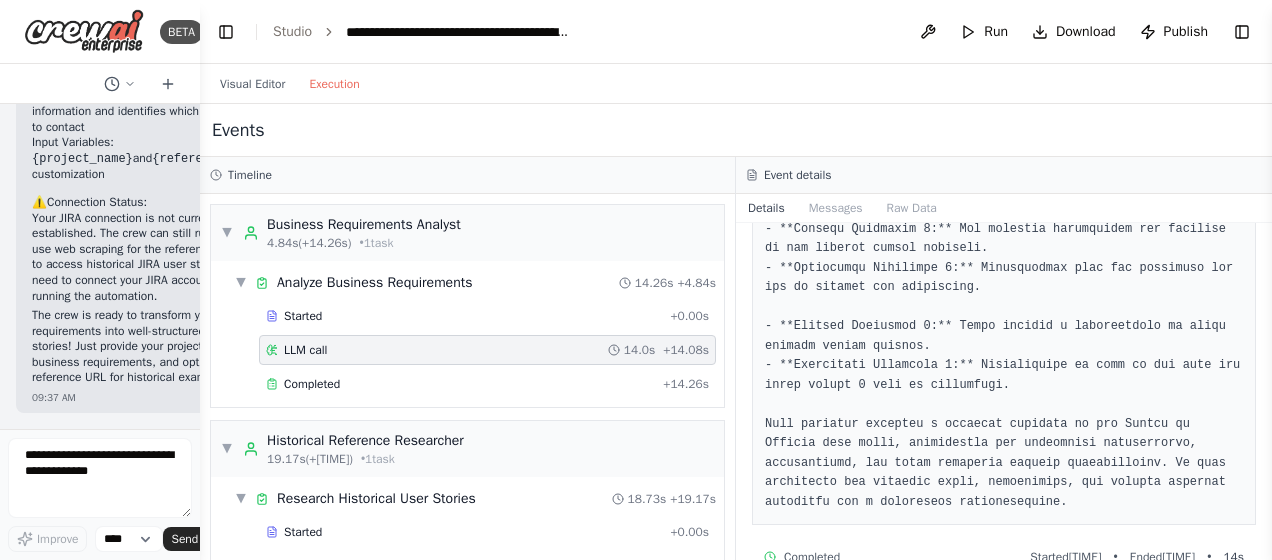 click at bounding box center [1004, -444] 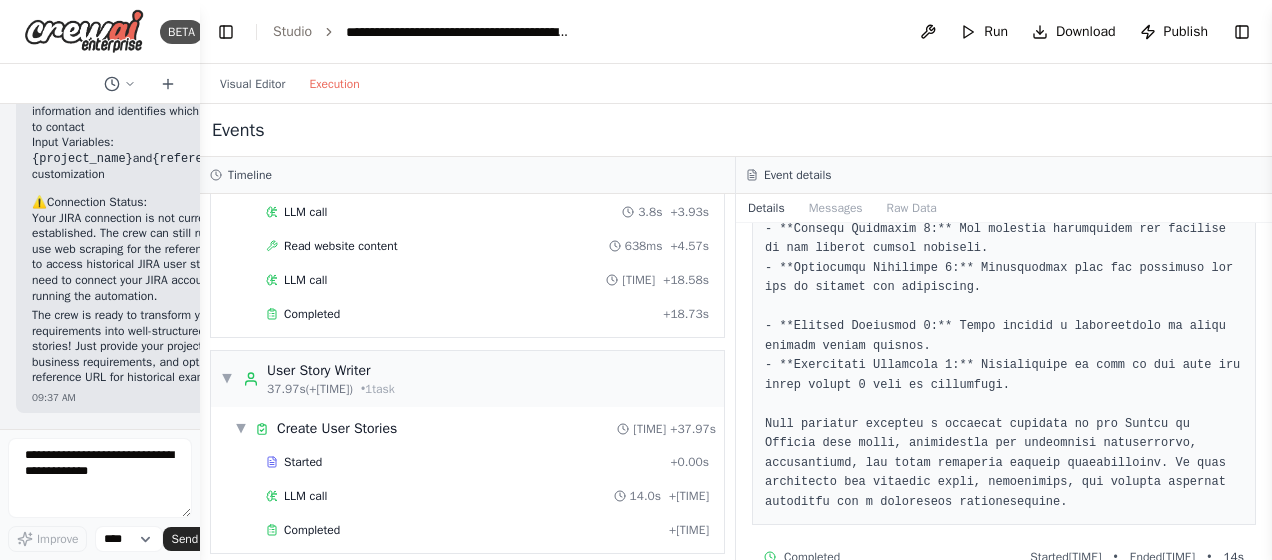 scroll, scrollTop: 413, scrollLeft: 0, axis: vertical 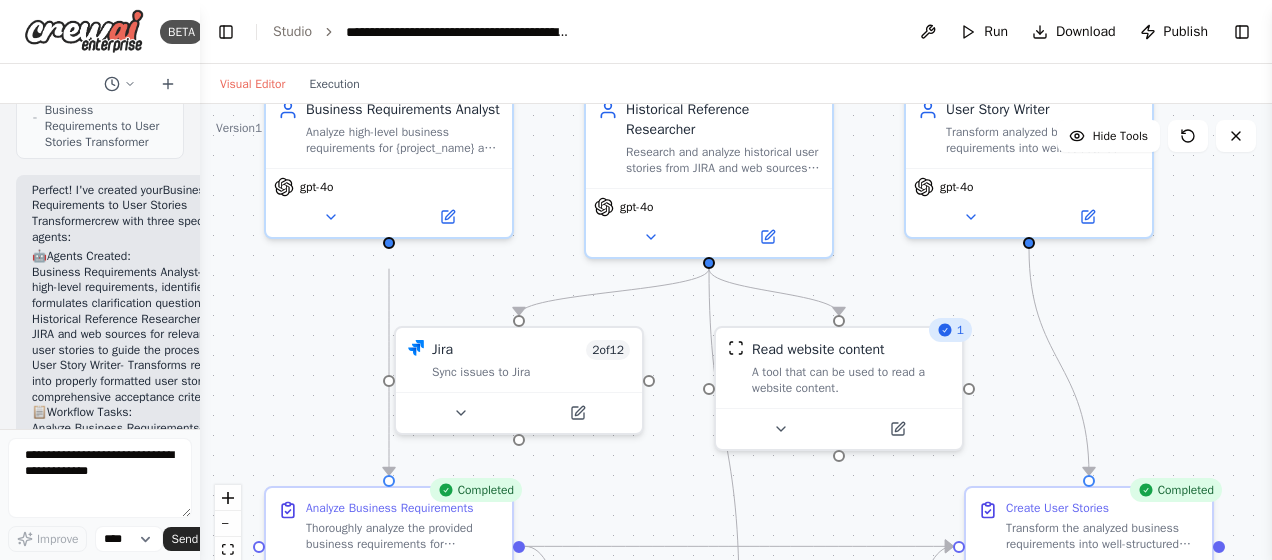 click on "Visual Editor" at bounding box center [252, 84] 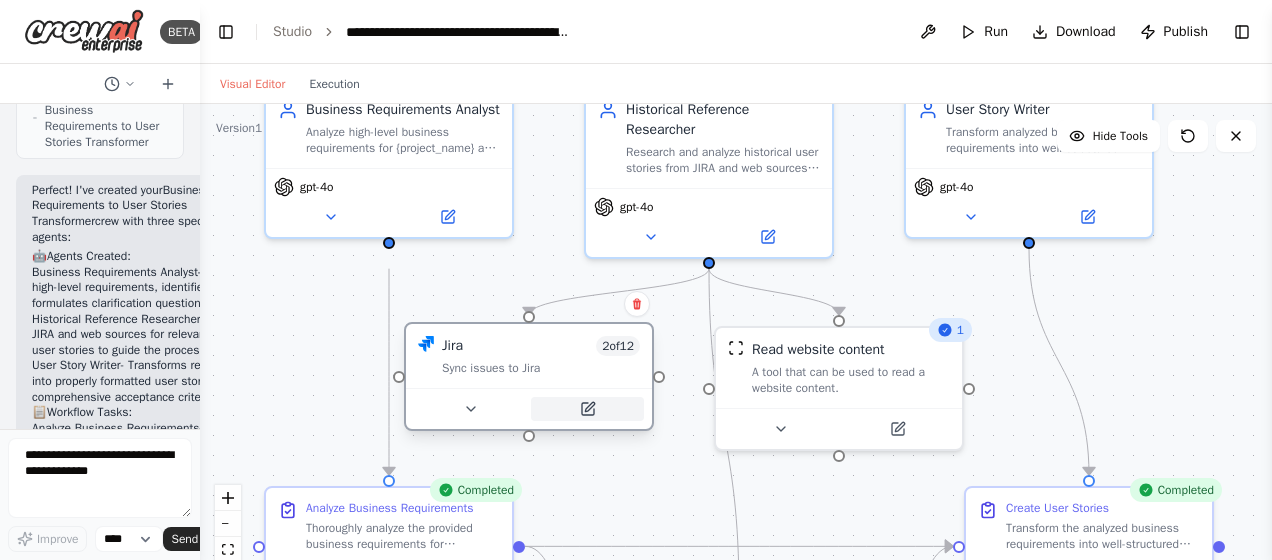 click at bounding box center (587, 409) 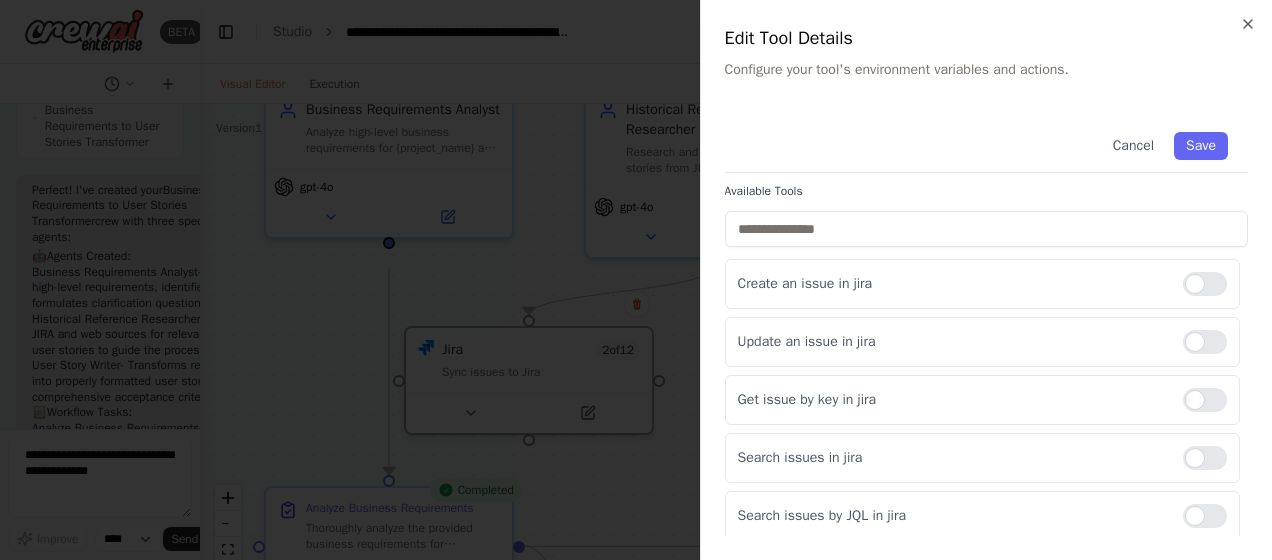scroll, scrollTop: 0, scrollLeft: 0, axis: both 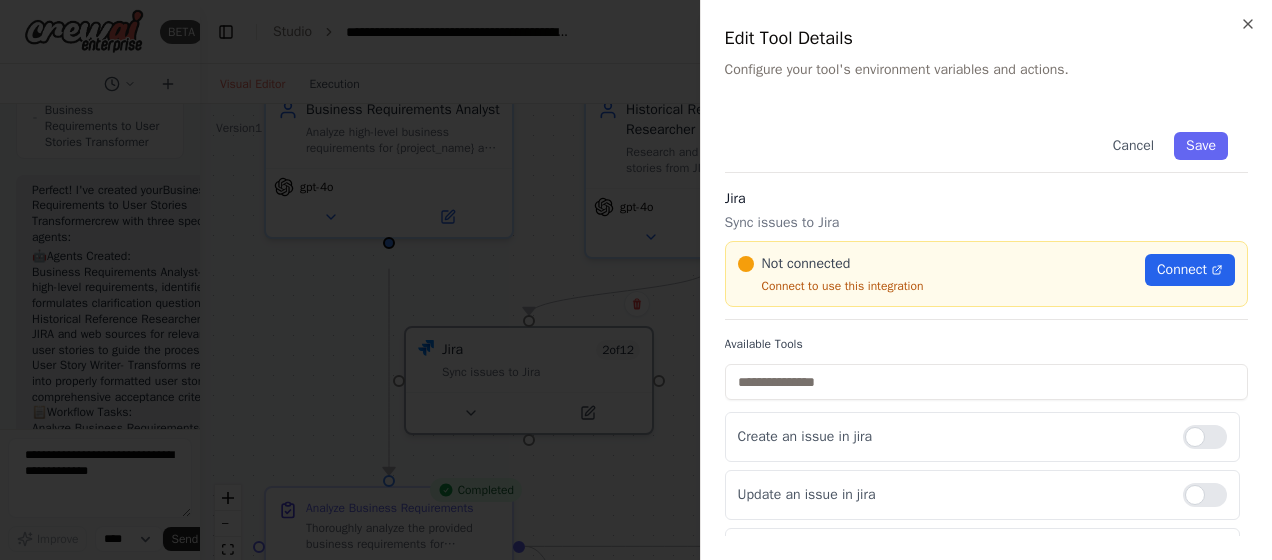 click at bounding box center [636, 280] 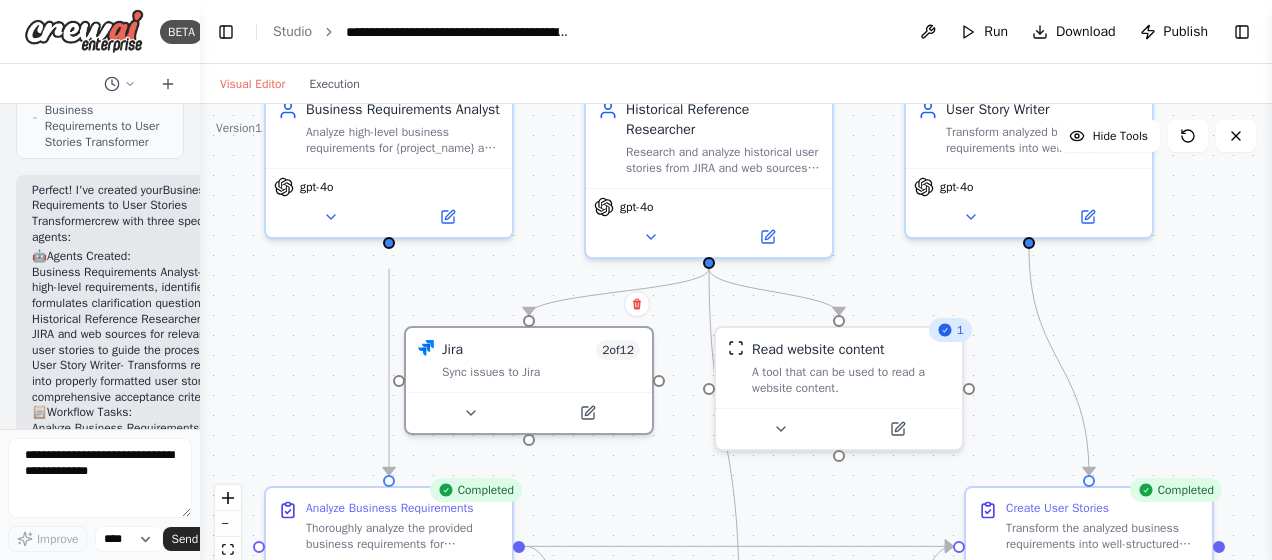 click on "Business Requirements Analyst gpt-4o Historical Reference Researcher" at bounding box center (736, 354) 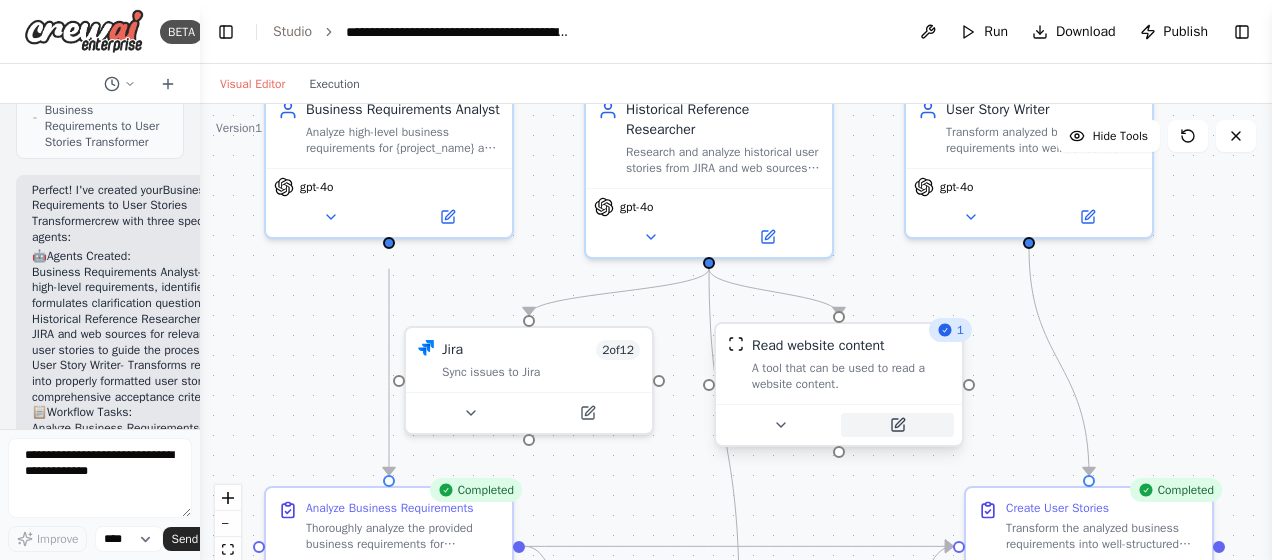click at bounding box center [897, 425] 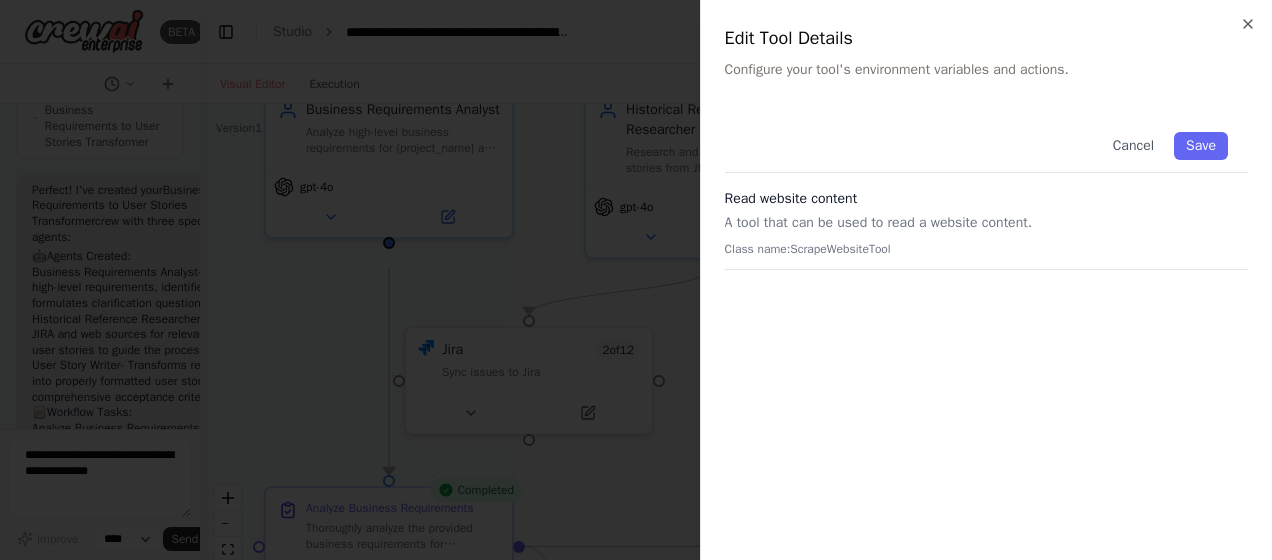 click on "Edit Tool Details" at bounding box center (986, 38) 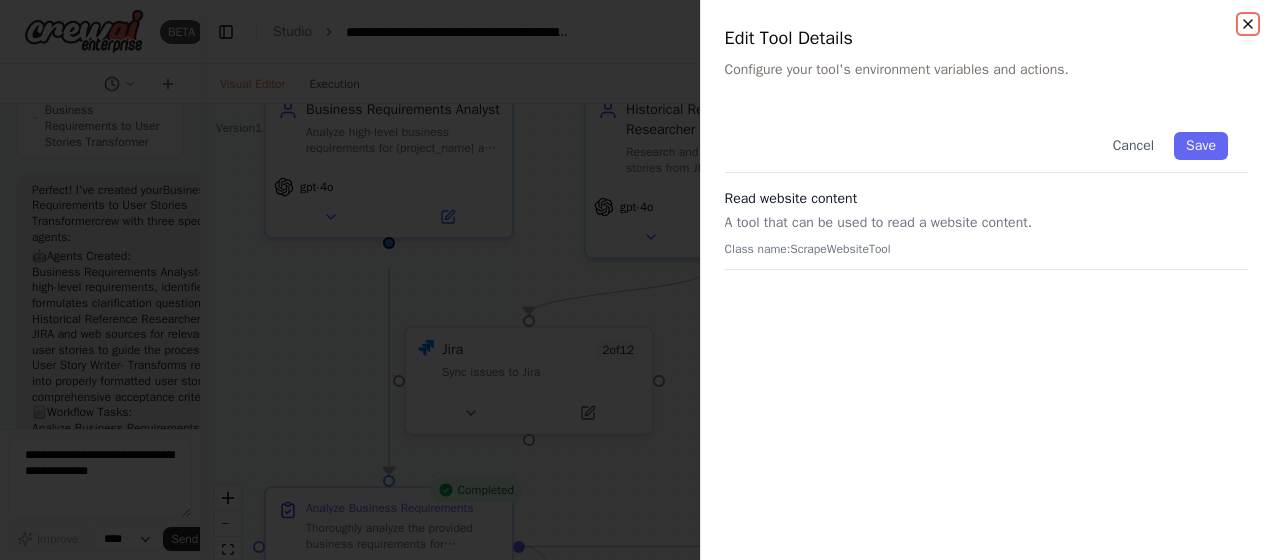 click 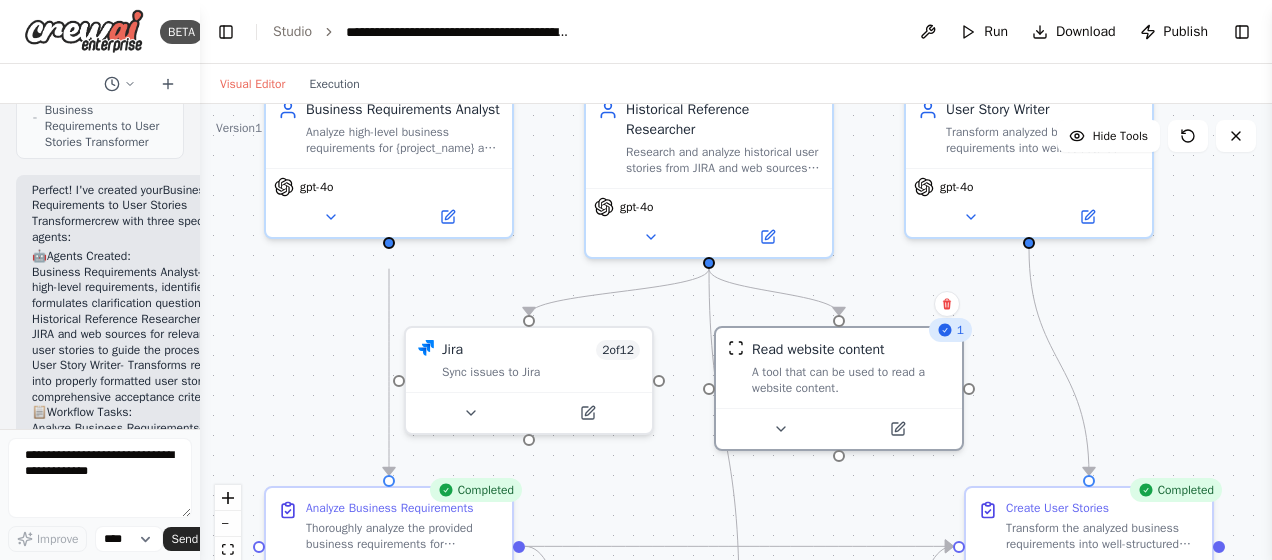click on "Business Requirements Analyst gpt-4o Historical Reference Researcher" at bounding box center (736, 354) 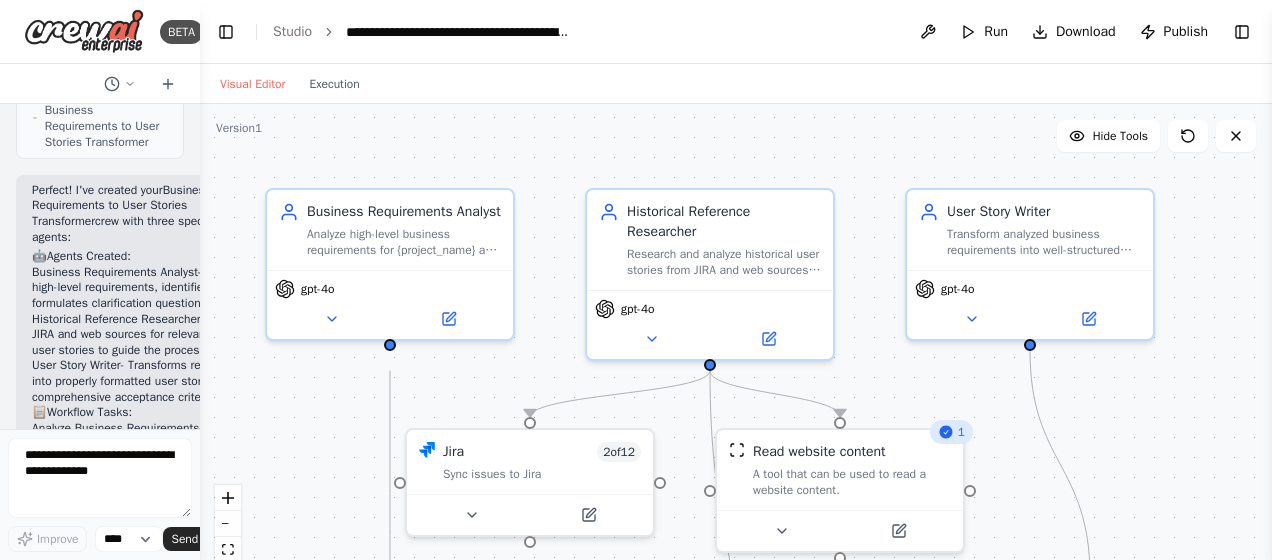 drag, startPoint x: 1167, startPoint y: 314, endPoint x: 1168, endPoint y: 416, distance: 102.0049 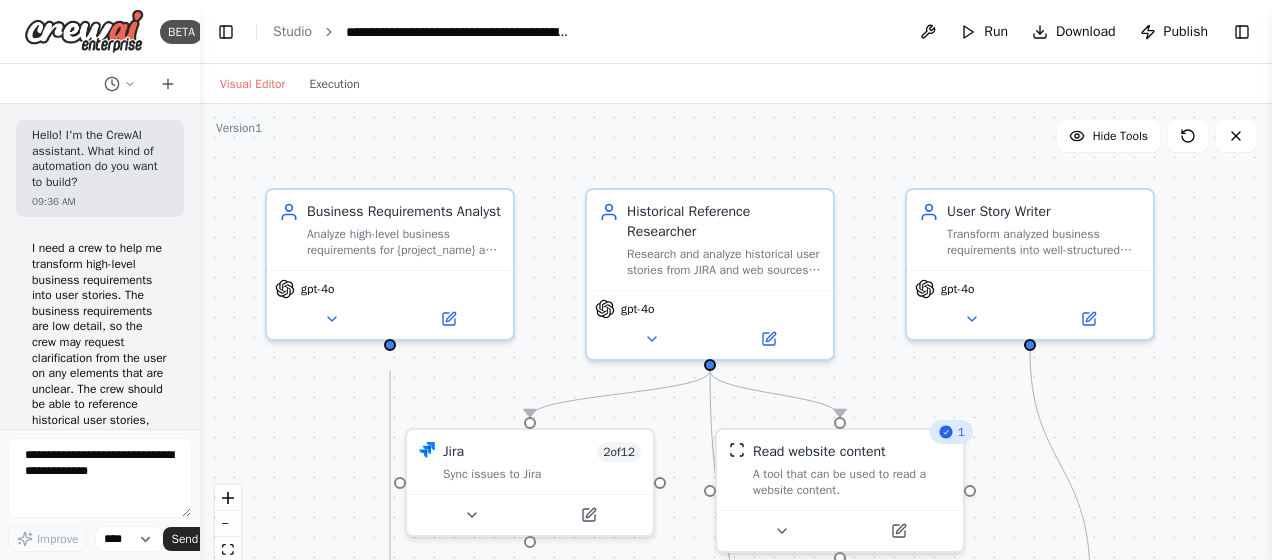 scroll, scrollTop: 50, scrollLeft: 0, axis: vertical 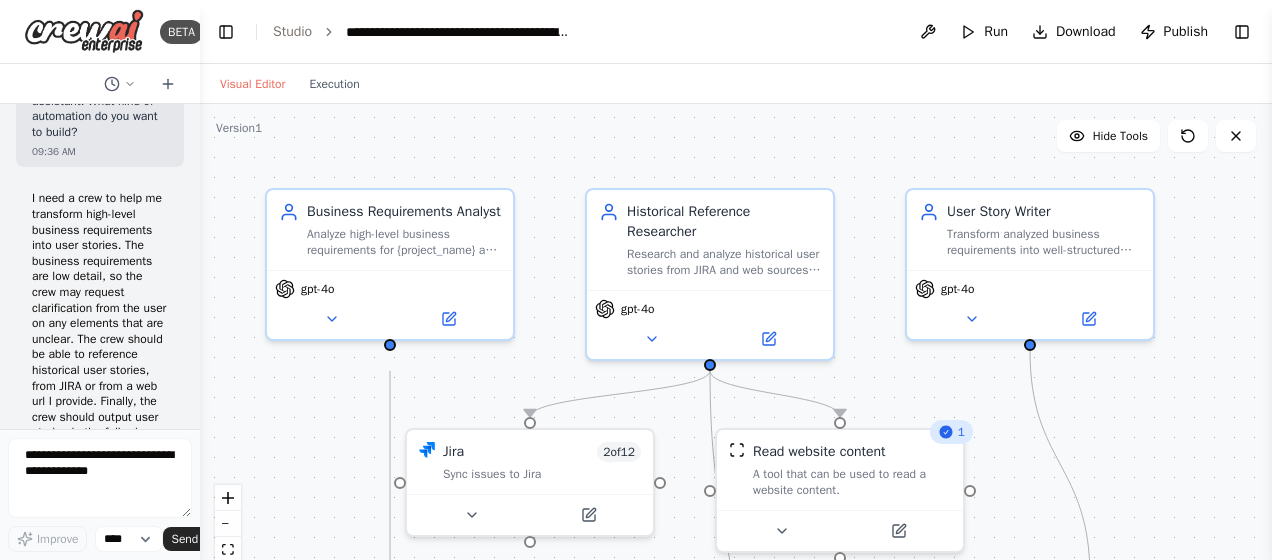 click on "Business Requirements Analyst gpt-4o Historical Reference Researcher" at bounding box center [736, 354] 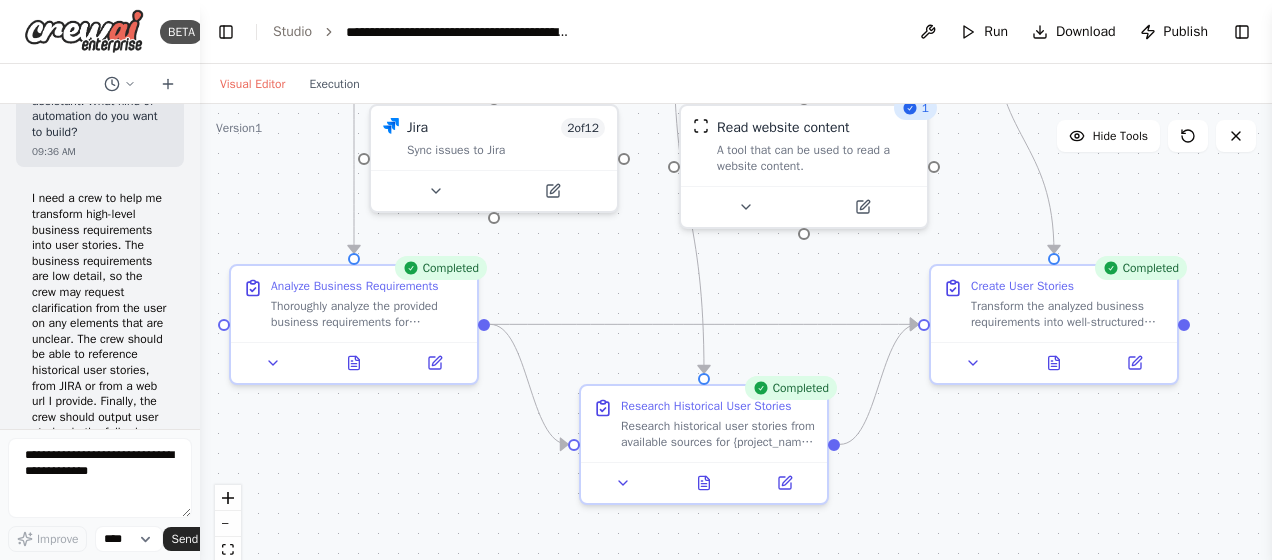 drag, startPoint x: 1146, startPoint y: 392, endPoint x: 1110, endPoint y: 68, distance: 325.99387 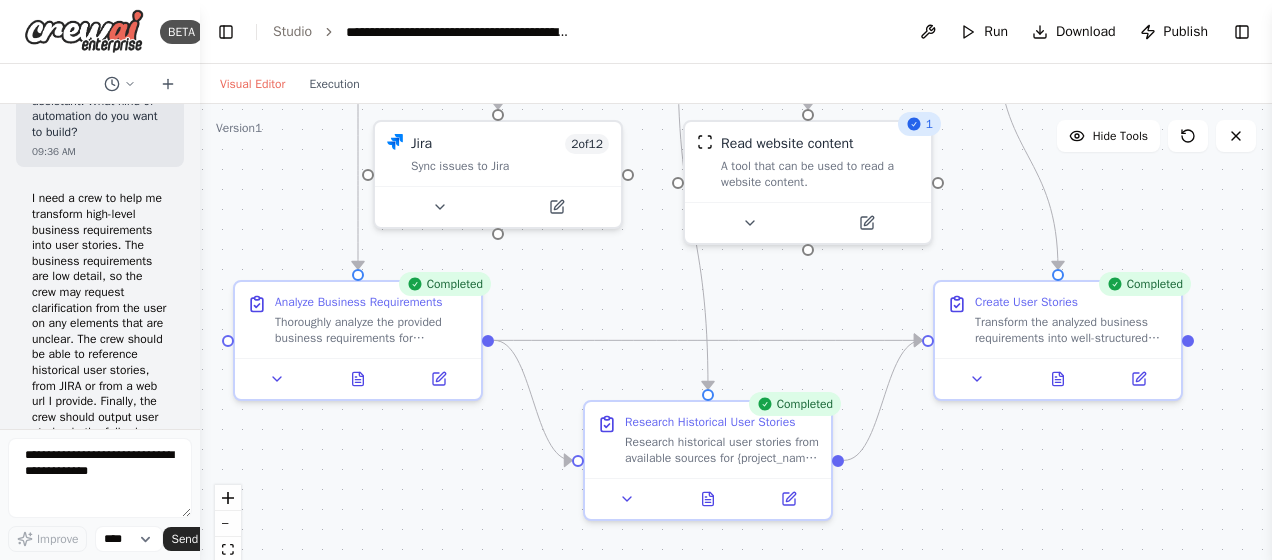 drag, startPoint x: 1122, startPoint y: 211, endPoint x: 1126, endPoint y: 227, distance: 16.492422 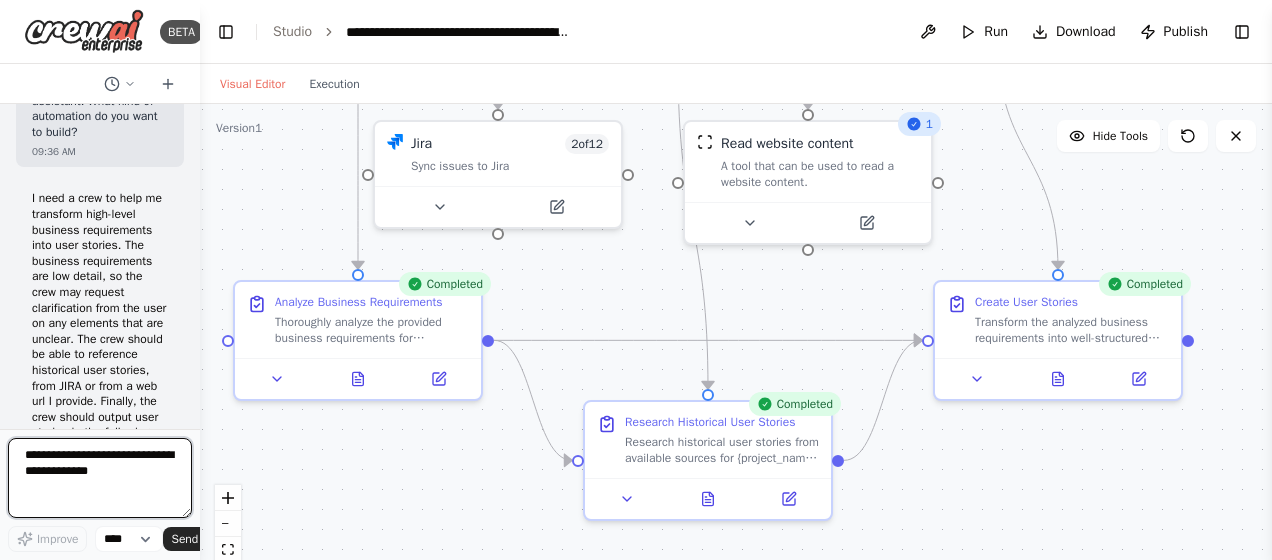 click at bounding box center [100, 478] 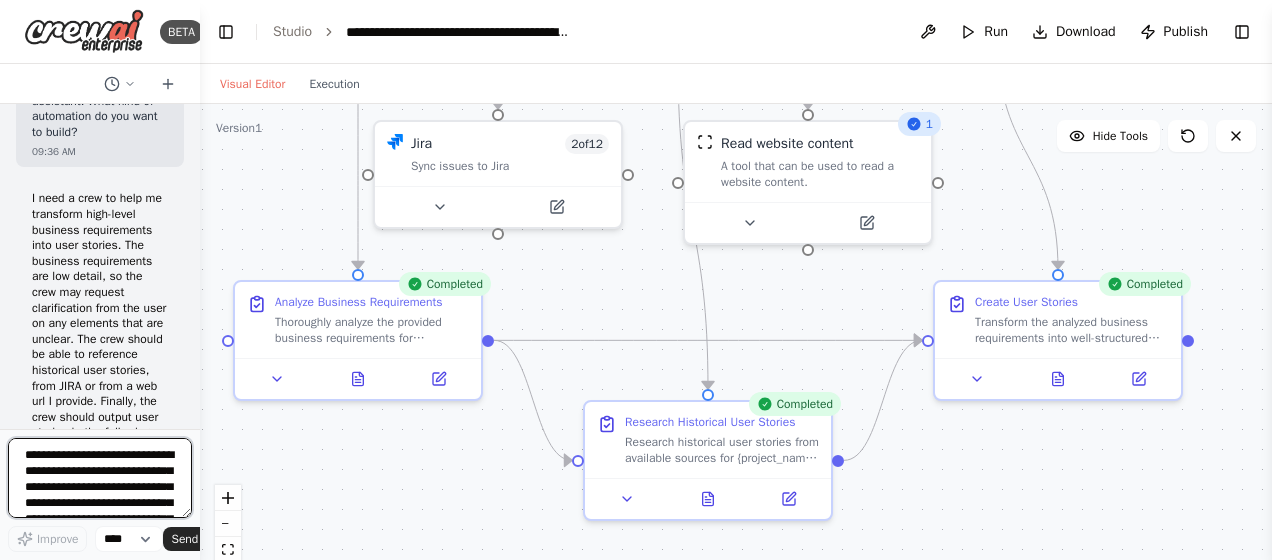 scroll, scrollTop: 89, scrollLeft: 0, axis: vertical 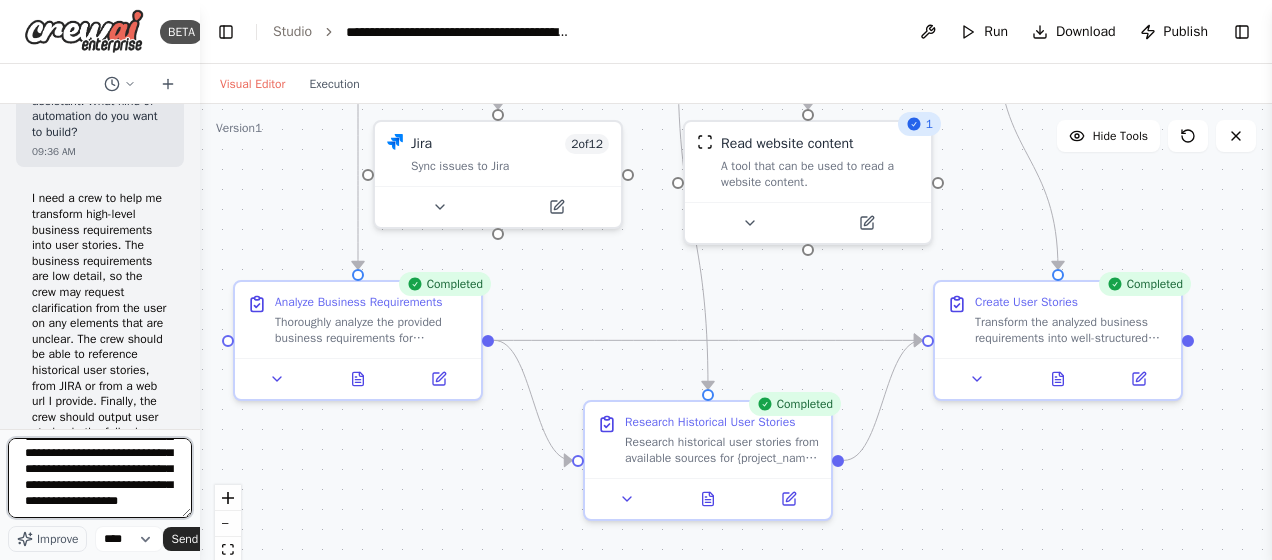 drag, startPoint x: 53, startPoint y: 507, endPoint x: 14, endPoint y: 509, distance: 39.051247 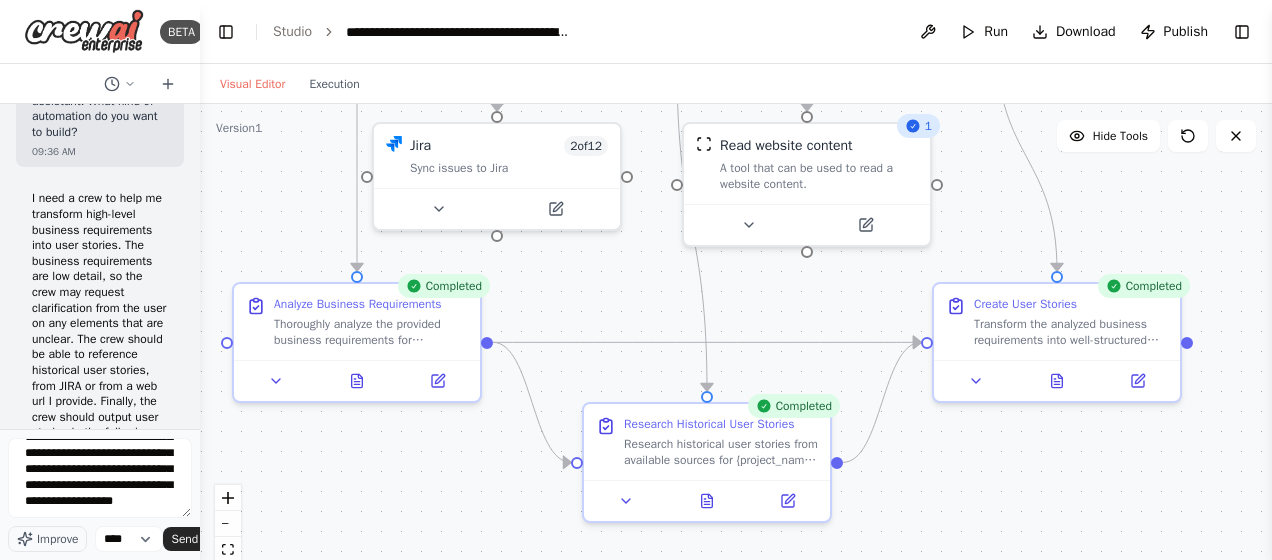 click on "Business Requirements Analyst gpt-4o Historical Reference Researcher" at bounding box center (736, 354) 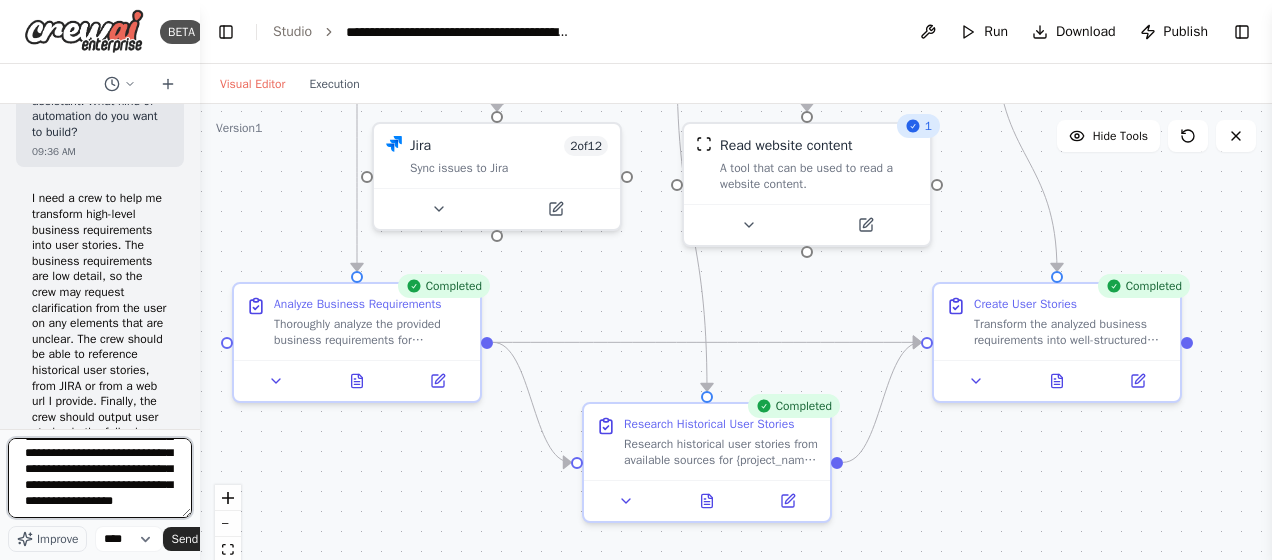 click on "**********" at bounding box center (100, 478) 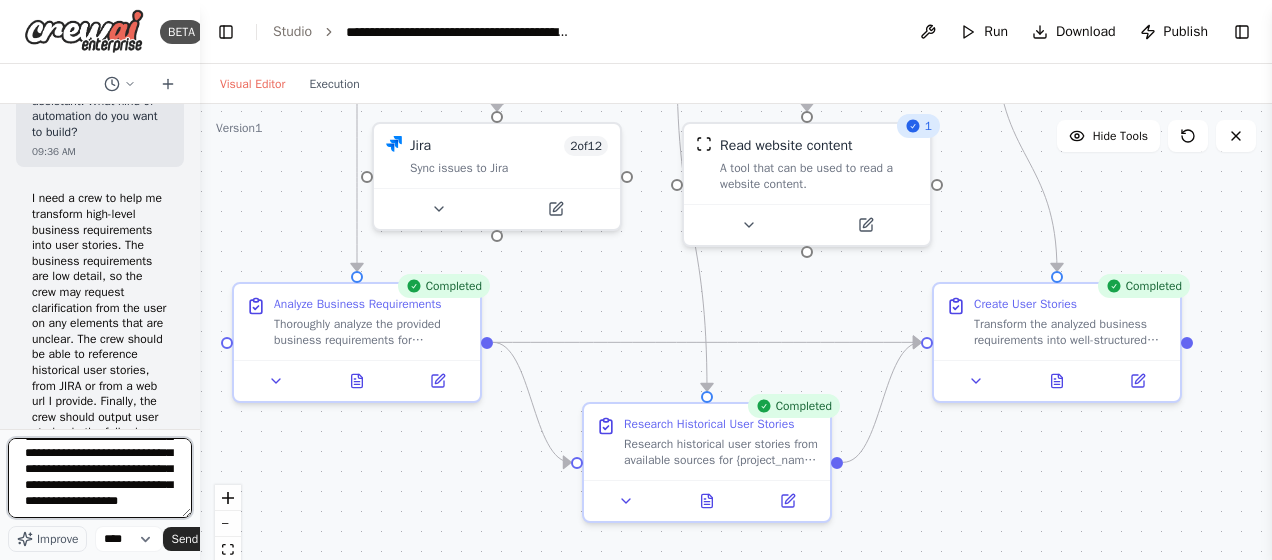 paste on "**********" 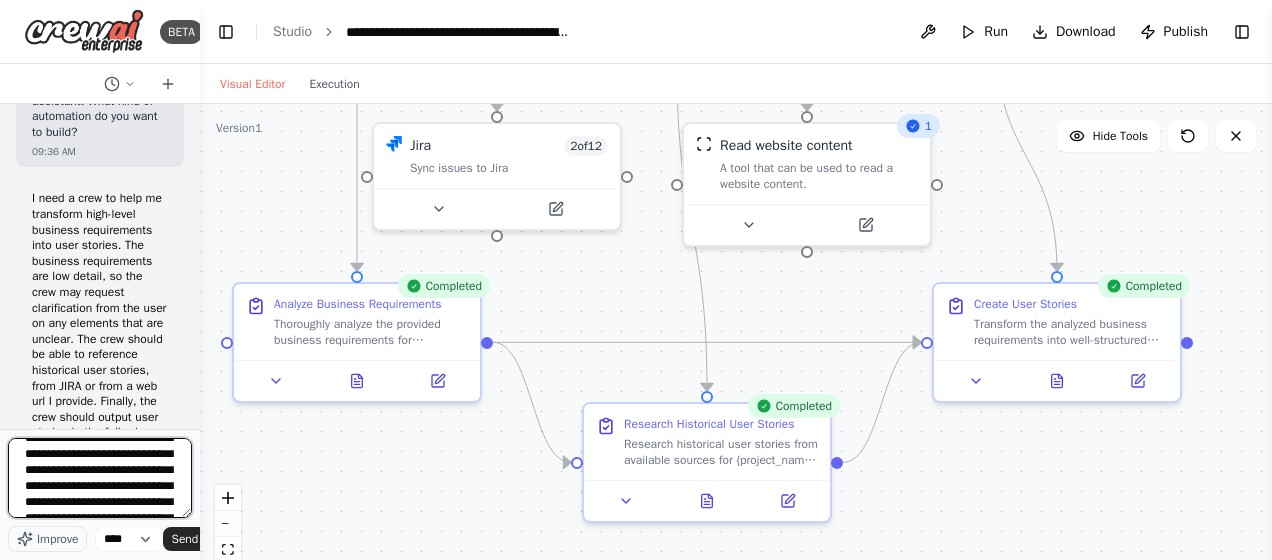 scroll, scrollTop: 185, scrollLeft: 0, axis: vertical 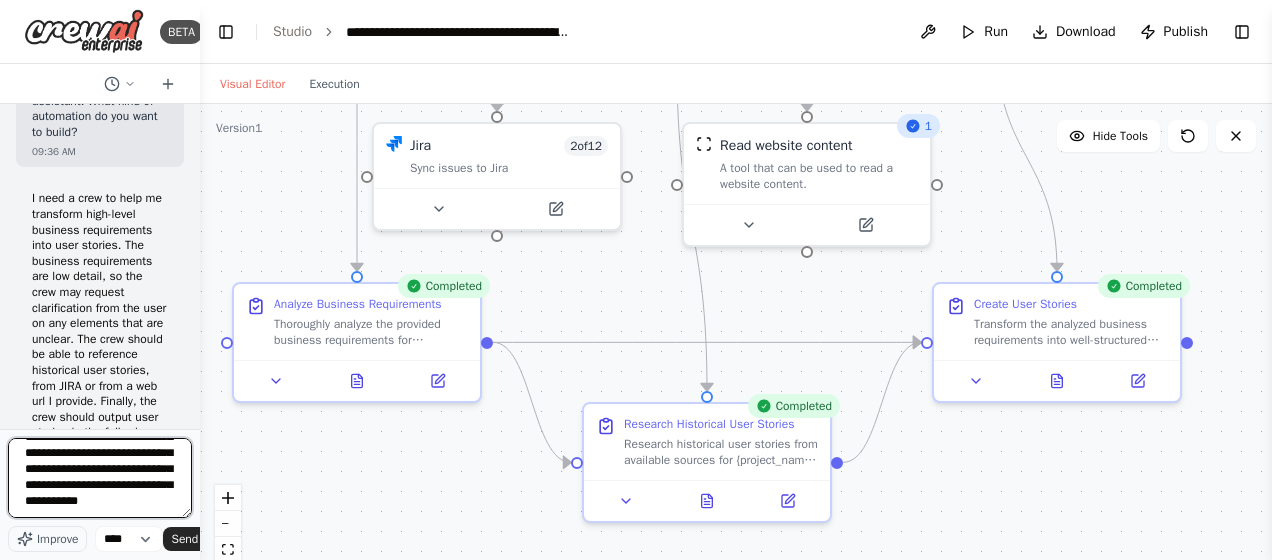 click on "**********" at bounding box center (100, 478) 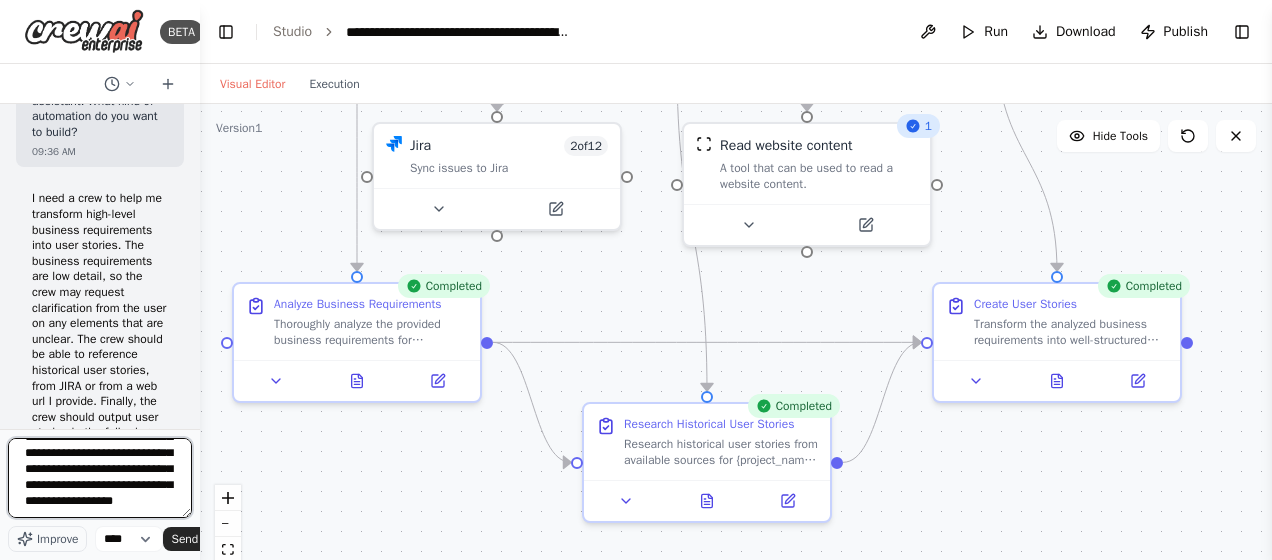 scroll, scrollTop: 97, scrollLeft: 0, axis: vertical 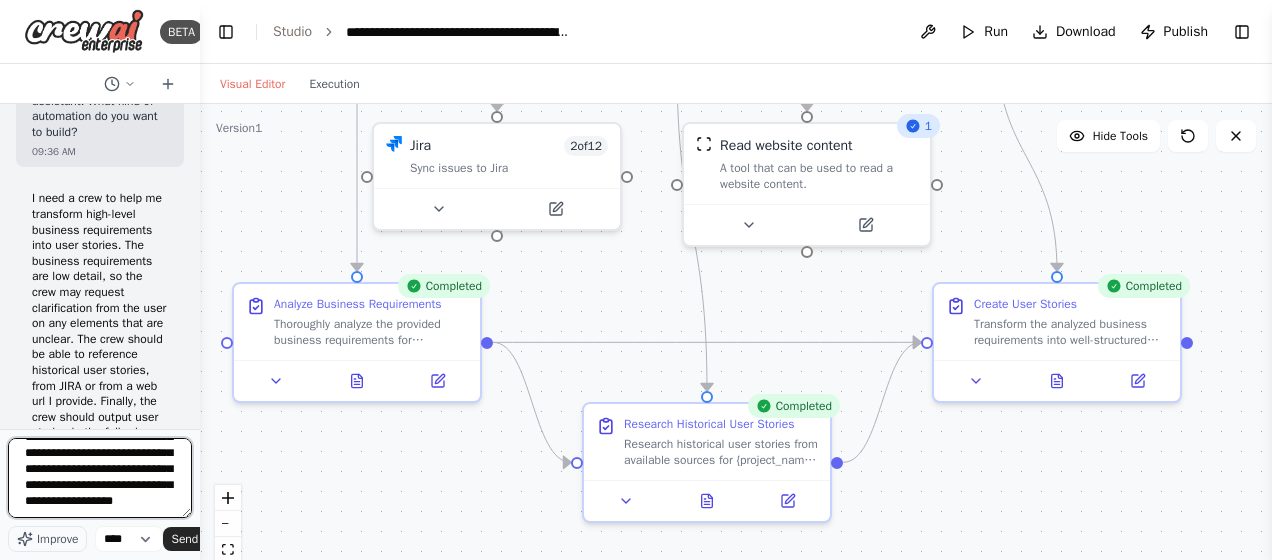 click at bounding box center [196, 280] 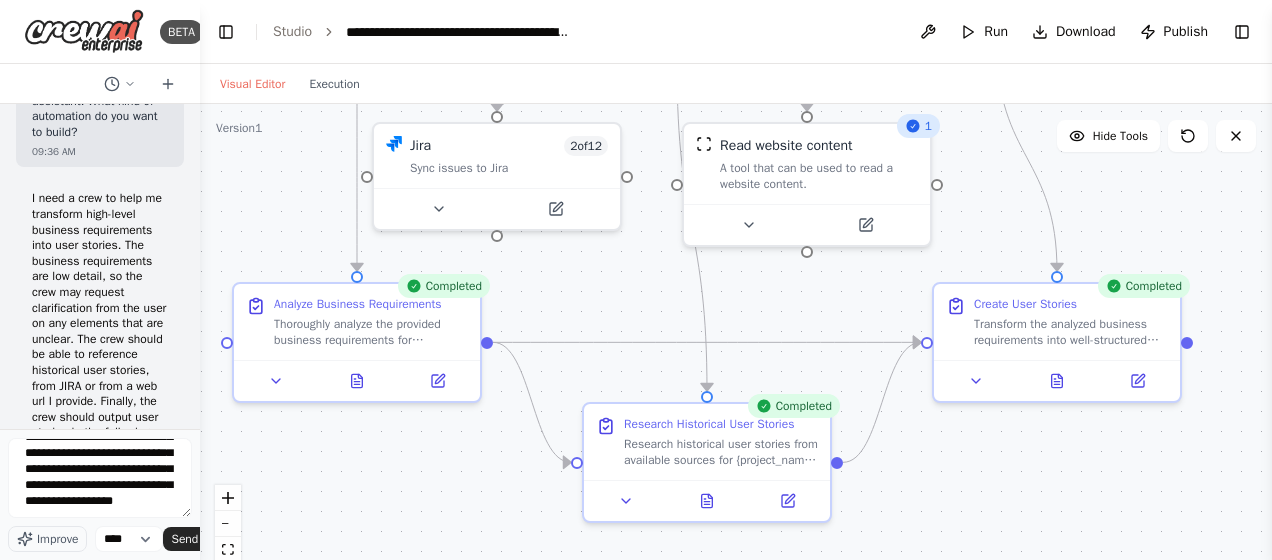 click on "Business Requirements Analyst gpt-4o Historical Reference Researcher" at bounding box center [736, 354] 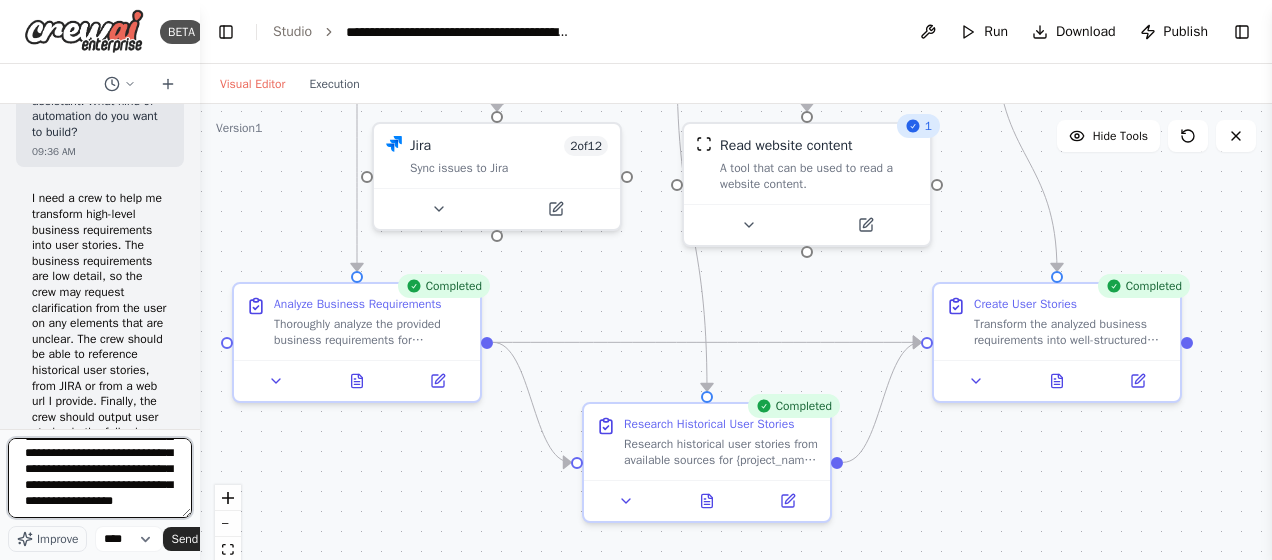 click on "**********" at bounding box center (100, 478) 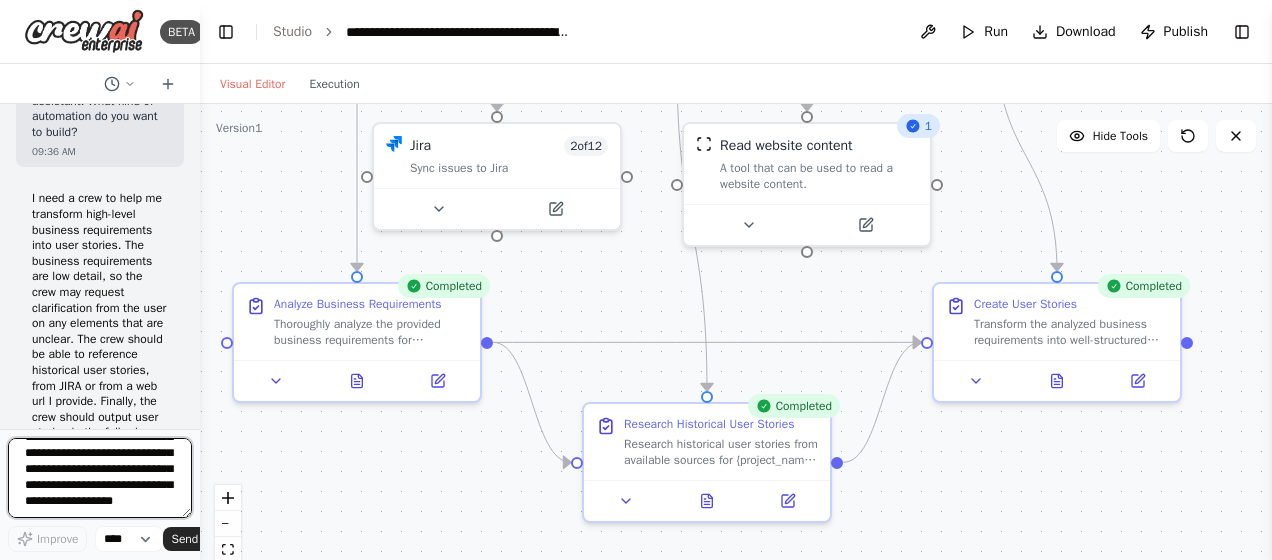 type 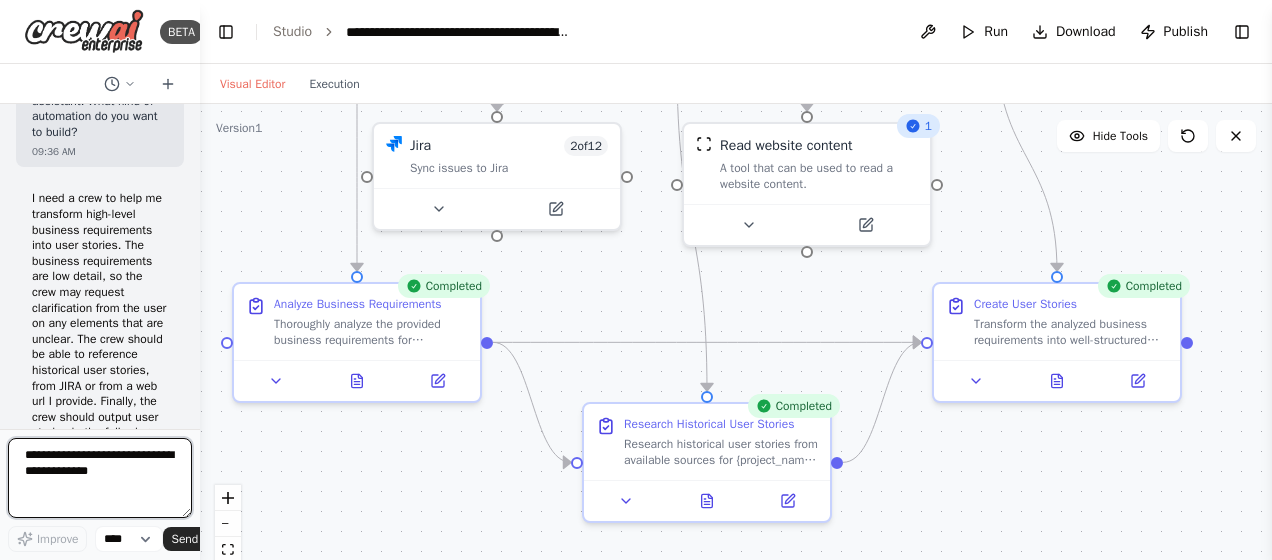 scroll, scrollTop: 3968, scrollLeft: 0, axis: vertical 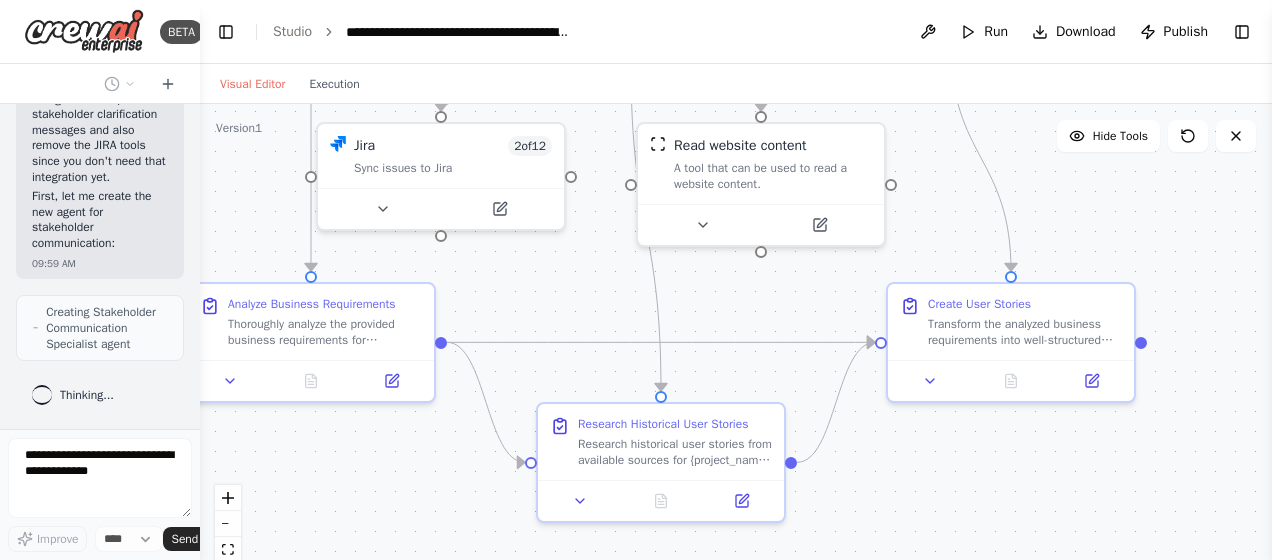 drag, startPoint x: 616, startPoint y: 283, endPoint x: 570, endPoint y: 283, distance: 46 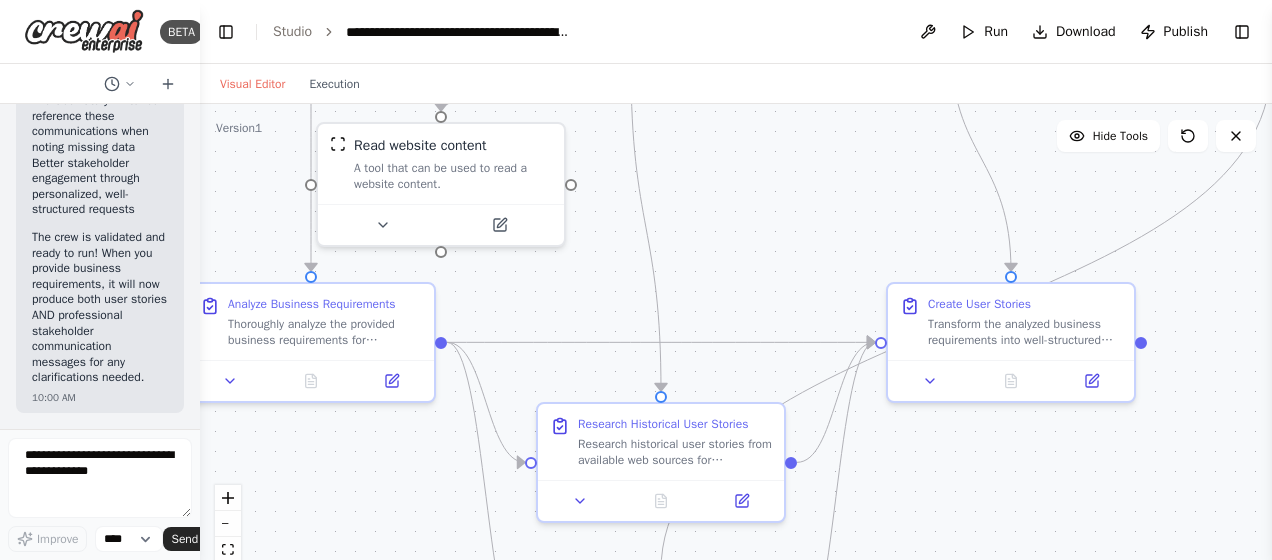 scroll, scrollTop: 7325, scrollLeft: 0, axis: vertical 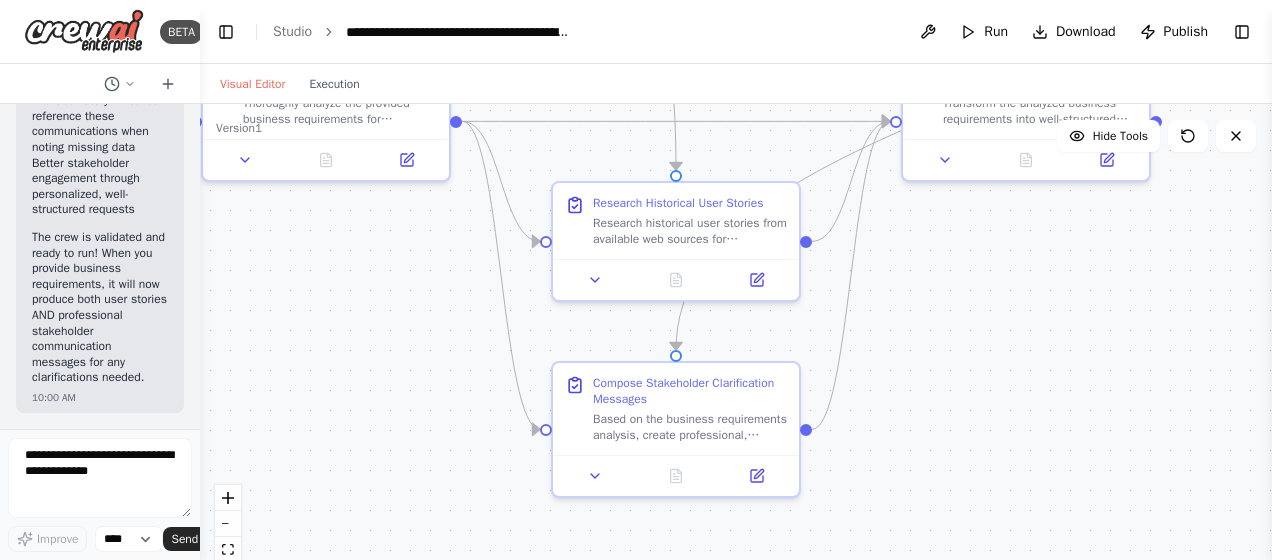 drag, startPoint x: 1060, startPoint y: 468, endPoint x: 1075, endPoint y: 247, distance: 221.50847 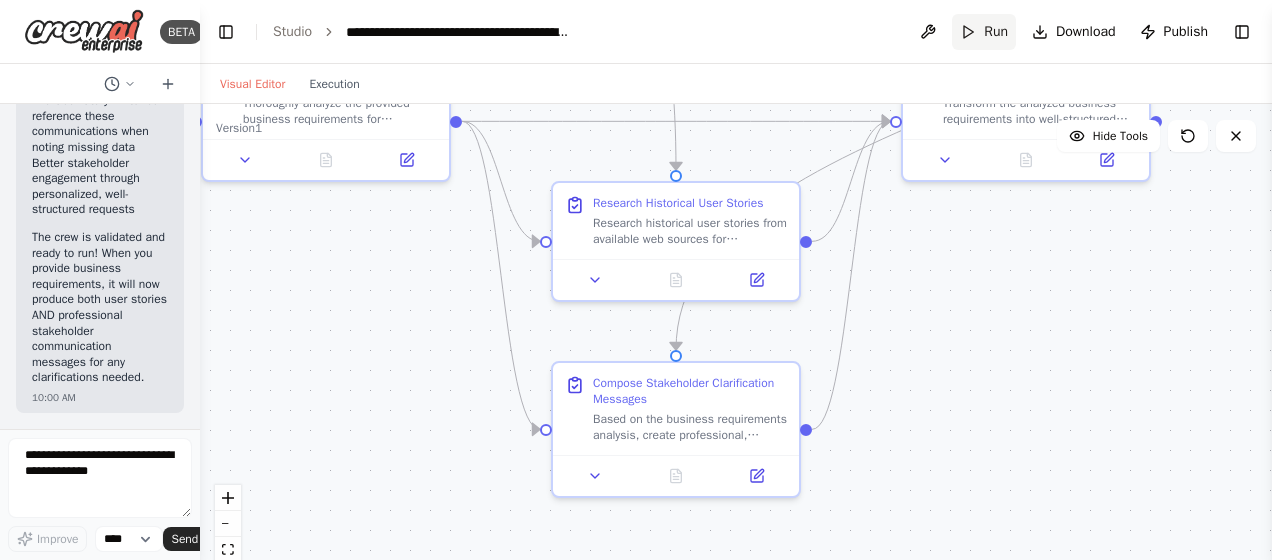 click on "Run" at bounding box center [984, 32] 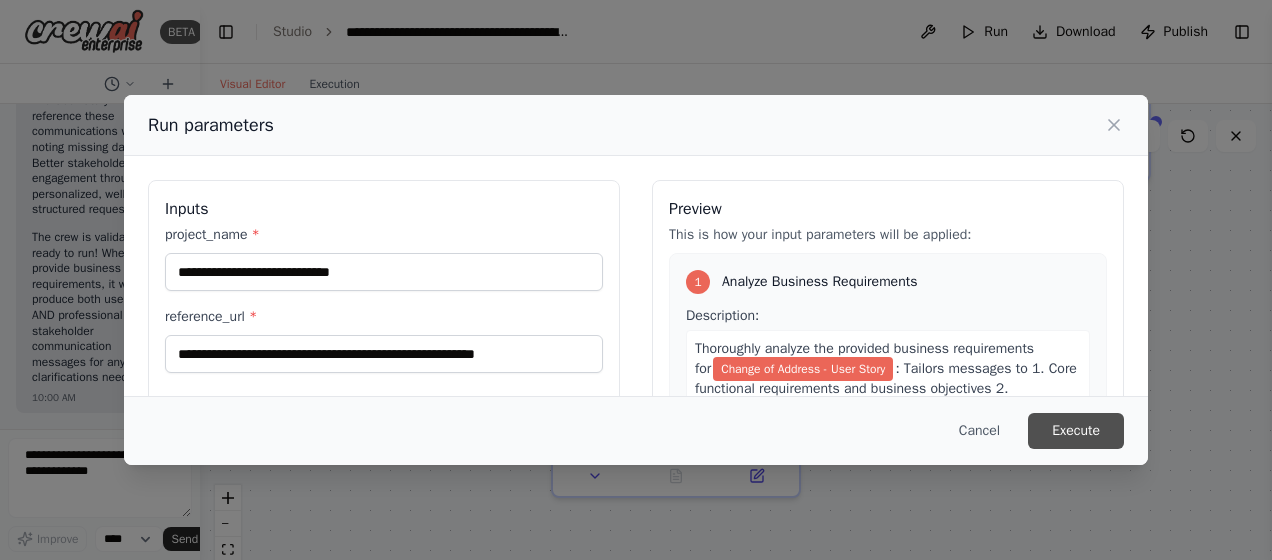 click on "Execute" at bounding box center [1076, 431] 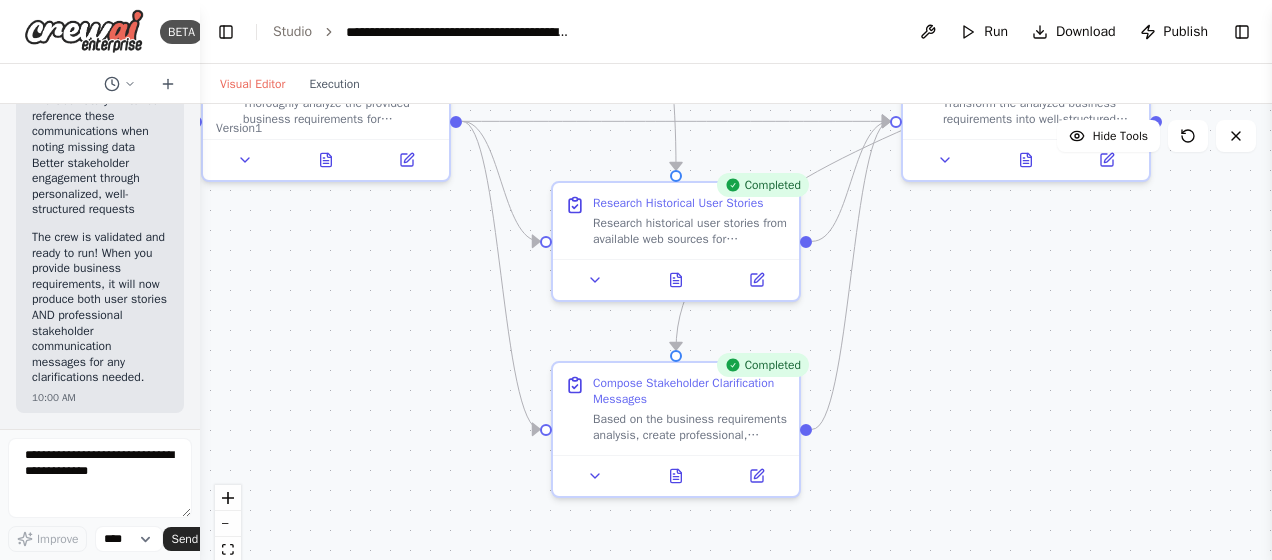 click on "Business Requirements Analyst gpt-4o Historical Reference Researcher" at bounding box center [736, 354] 